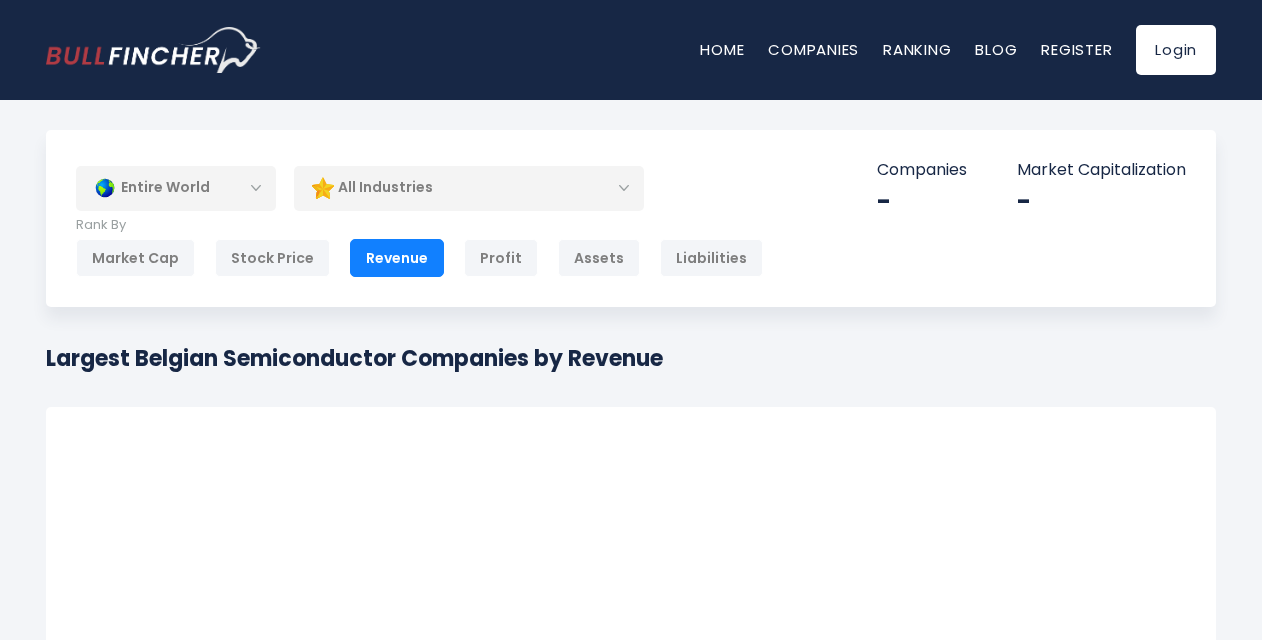 scroll, scrollTop: 0, scrollLeft: 0, axis: both 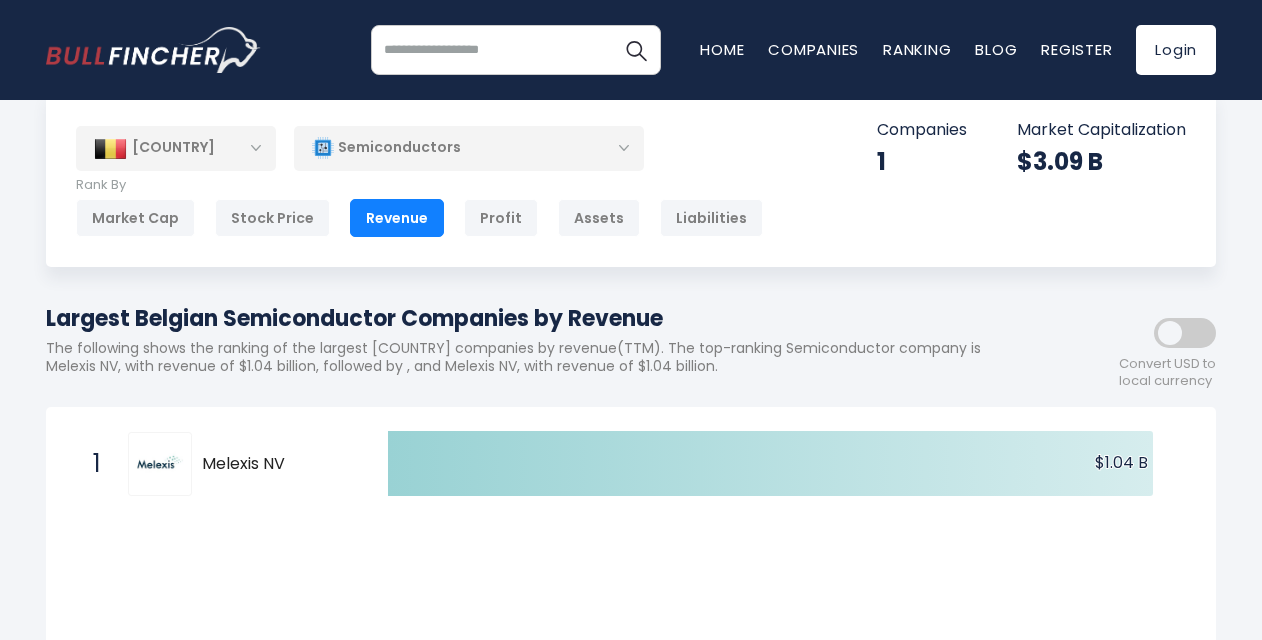 click on "[COUNTRY]" at bounding box center (176, 148) 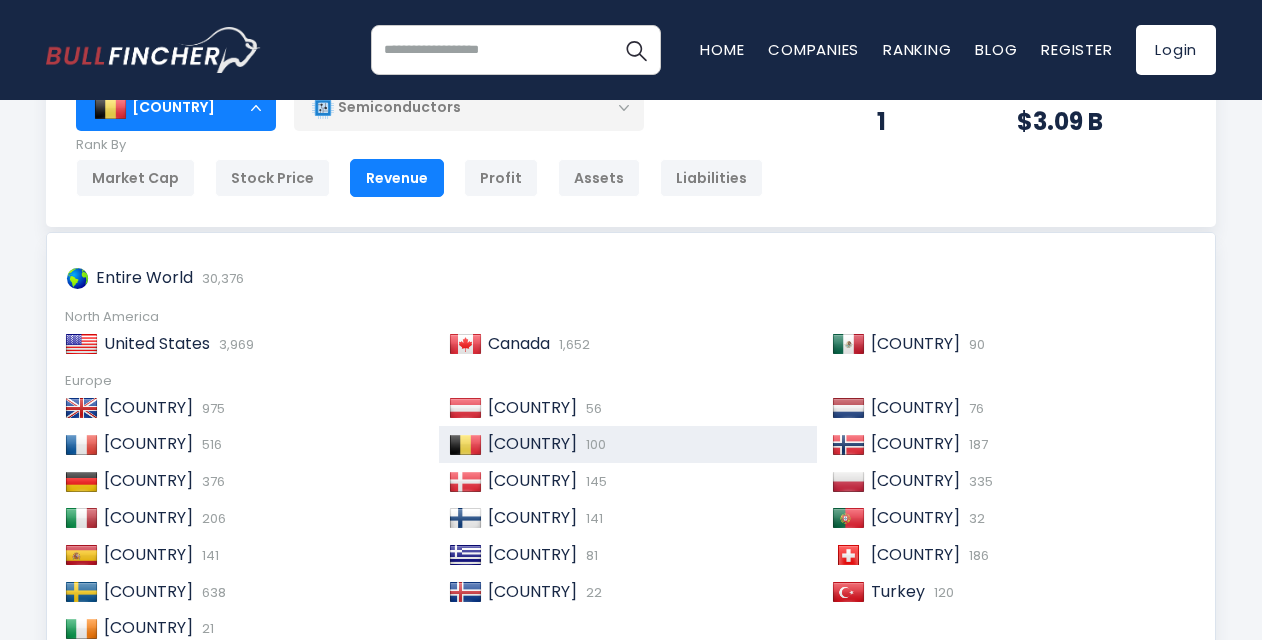 scroll, scrollTop: 120, scrollLeft: 0, axis: vertical 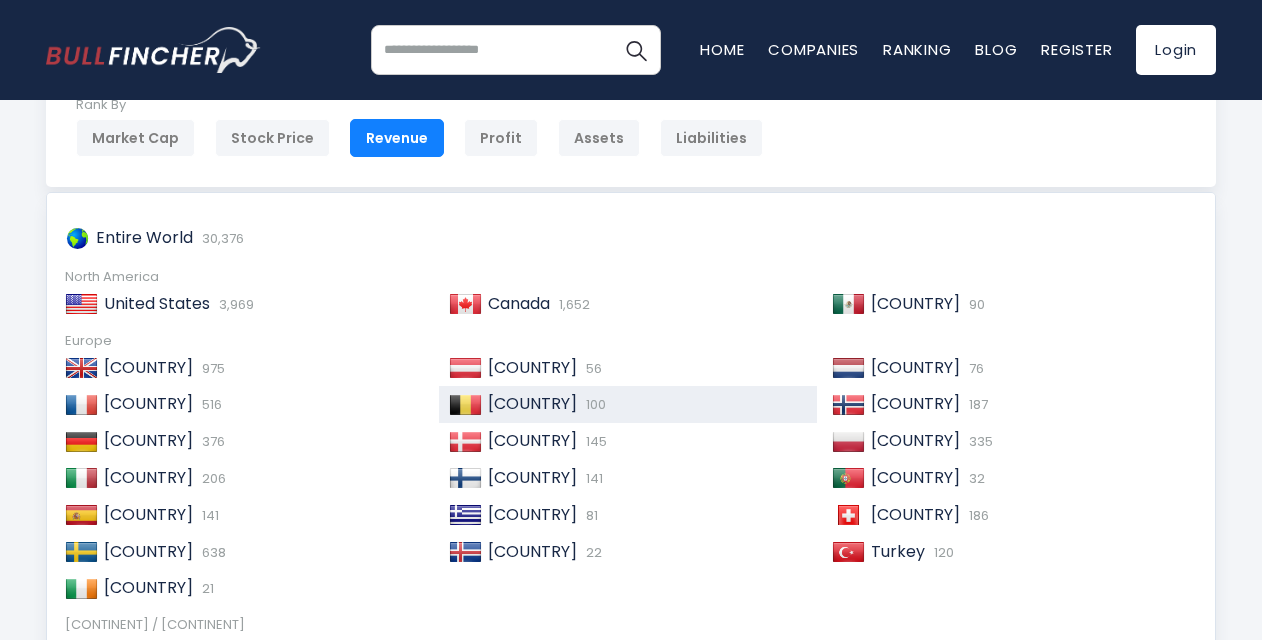 click on "[COUNTRY]" at bounding box center [148, 514] 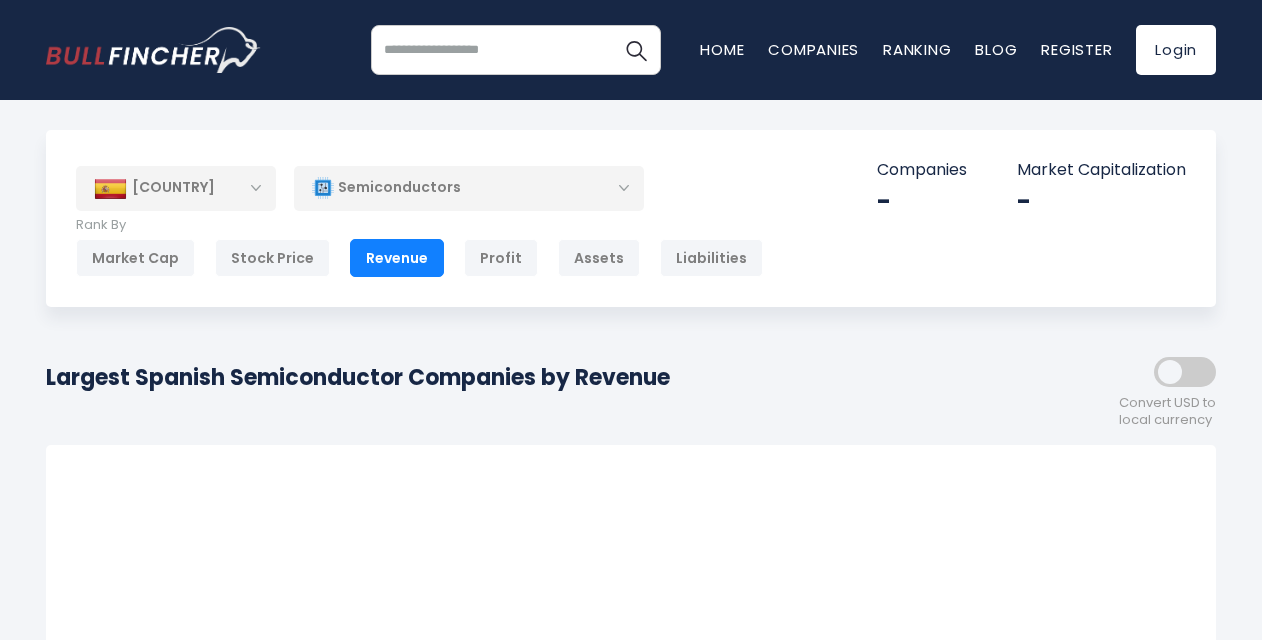 scroll, scrollTop: 0, scrollLeft: 0, axis: both 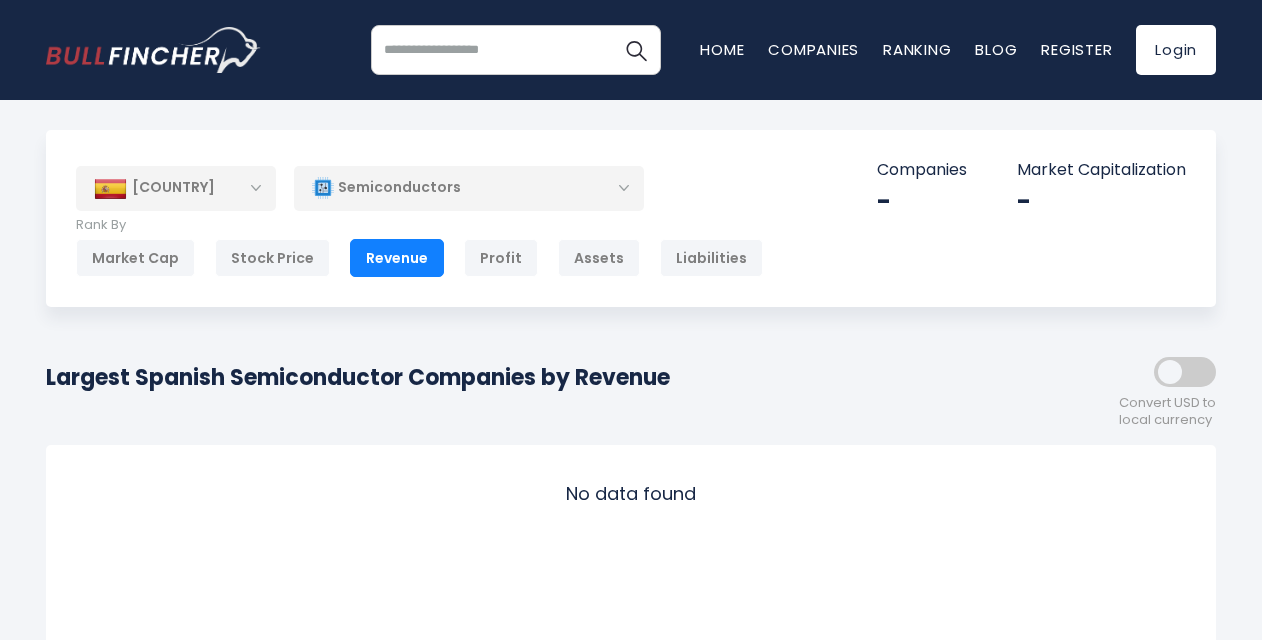 click on "[COUNTRY]" at bounding box center (176, 188) 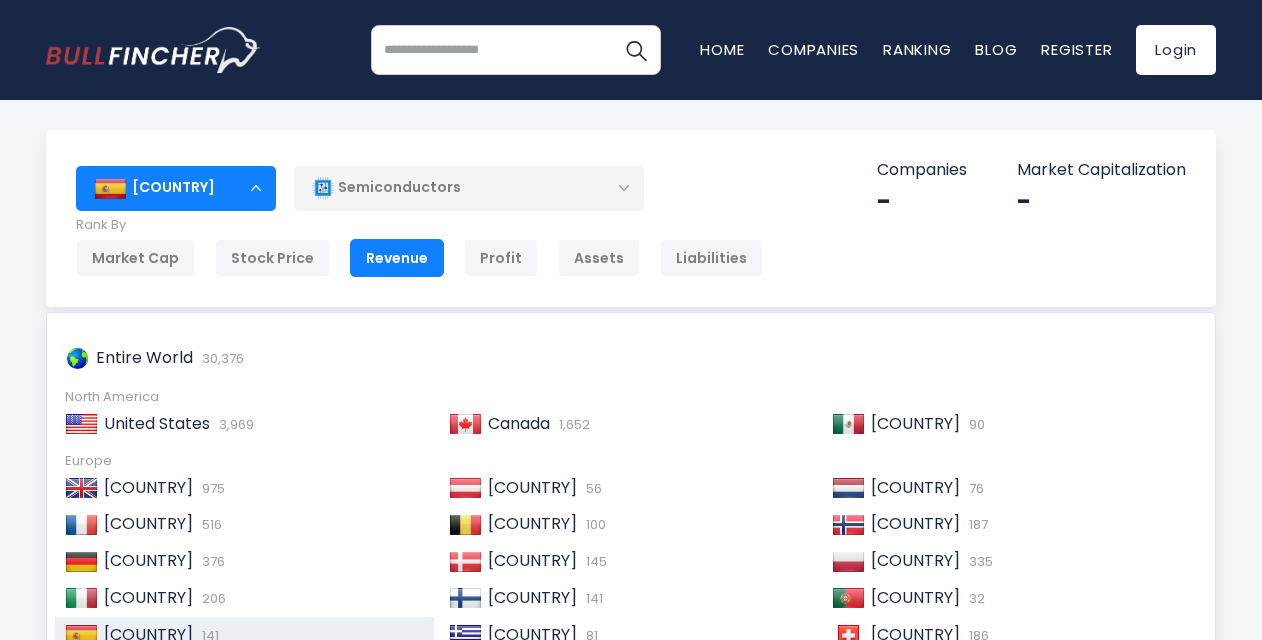 click on "[COUNTRY]" at bounding box center [148, 560] 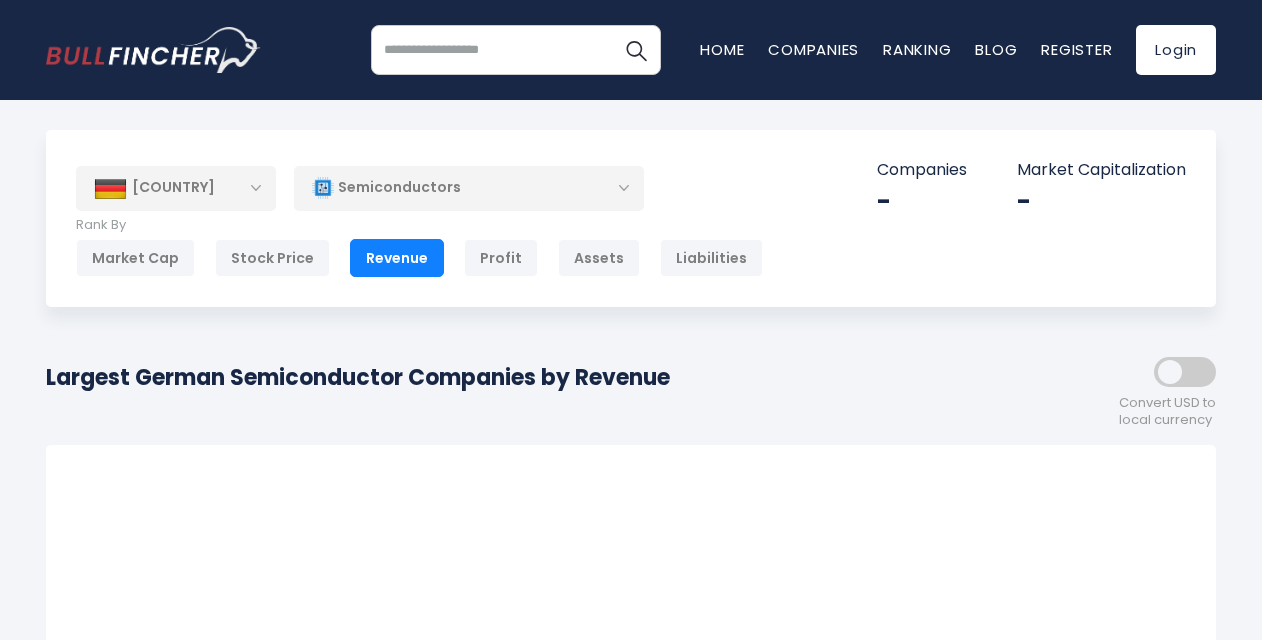 scroll, scrollTop: 0, scrollLeft: 0, axis: both 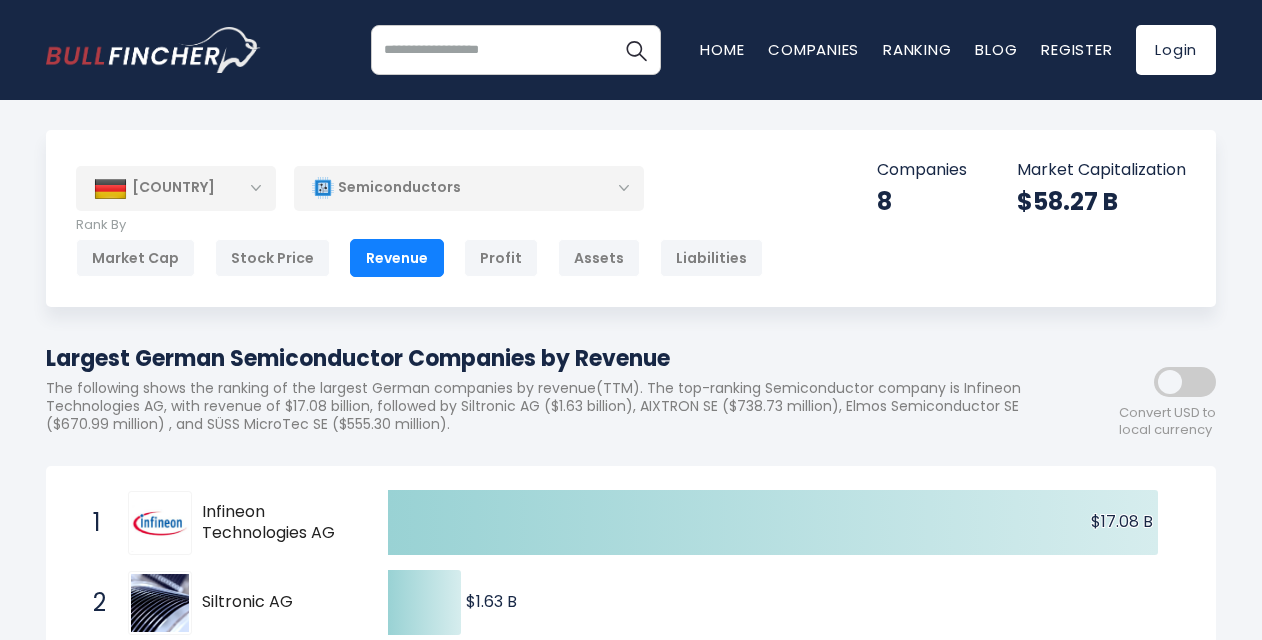 click on "[COUNTRY]" at bounding box center (176, 188) 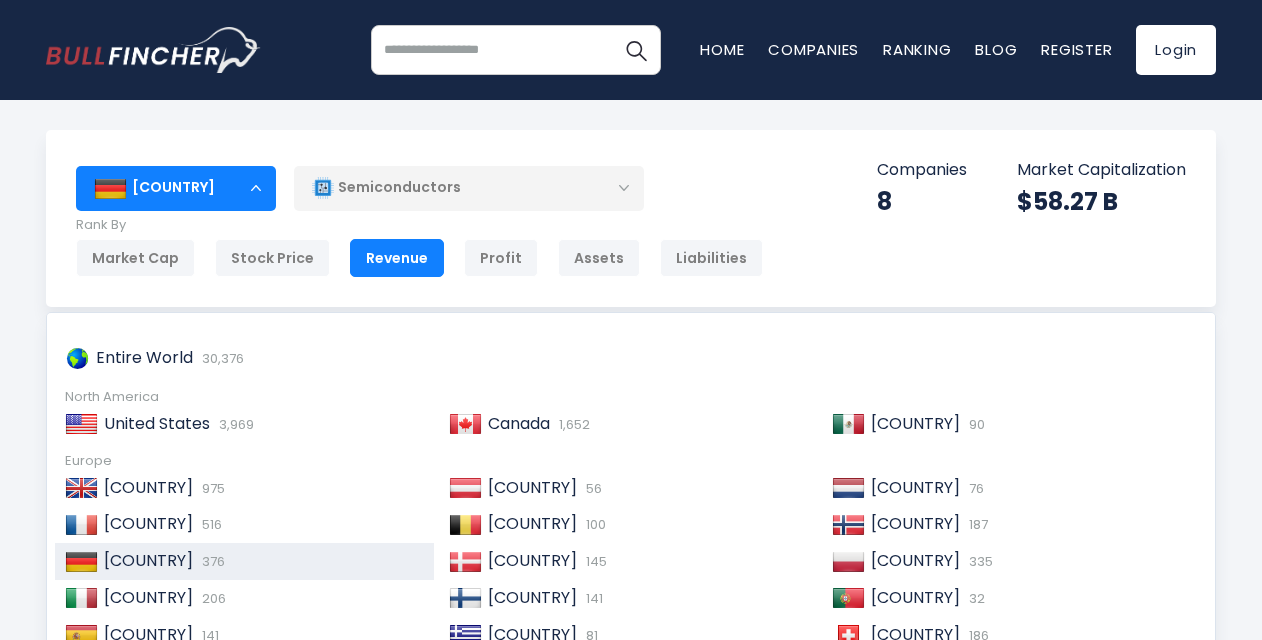 click on "[COUNTRY]" at bounding box center (532, 523) 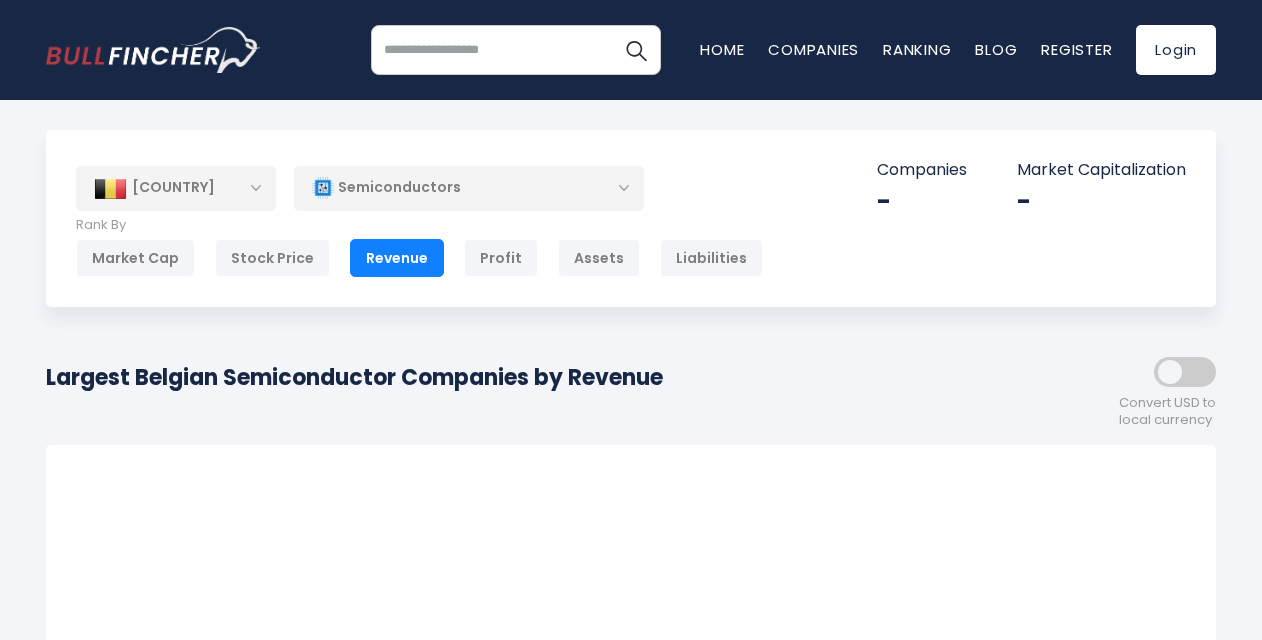 scroll, scrollTop: 0, scrollLeft: 0, axis: both 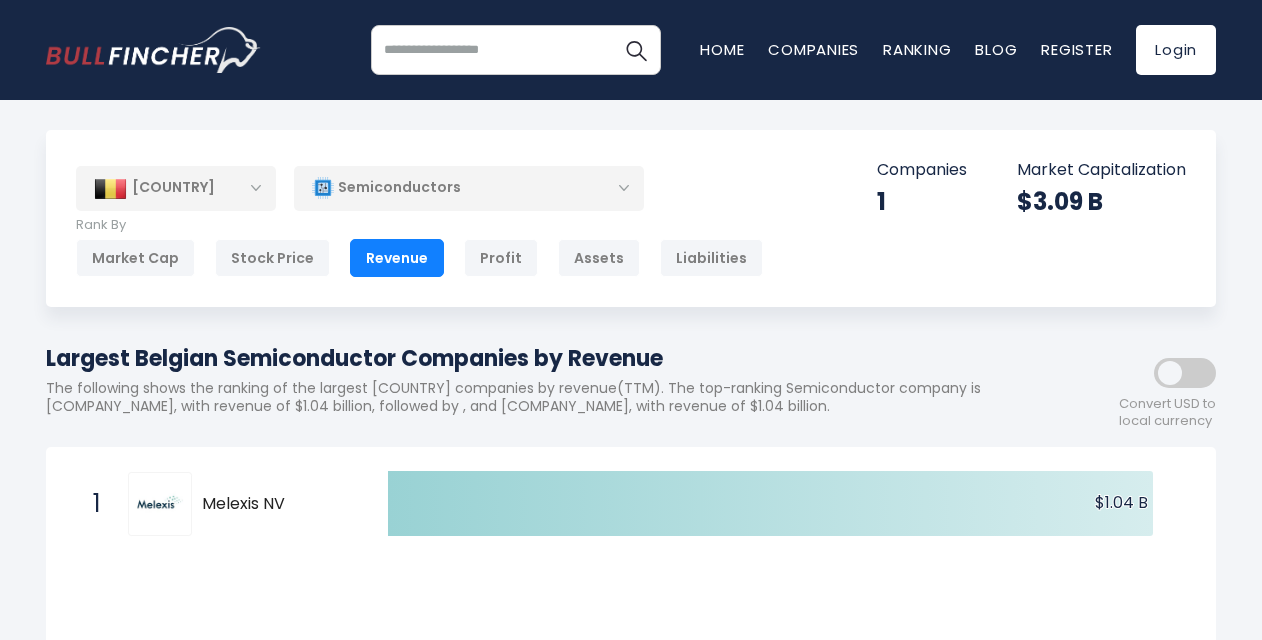 click on "[COUNTRY]" at bounding box center [176, 188] 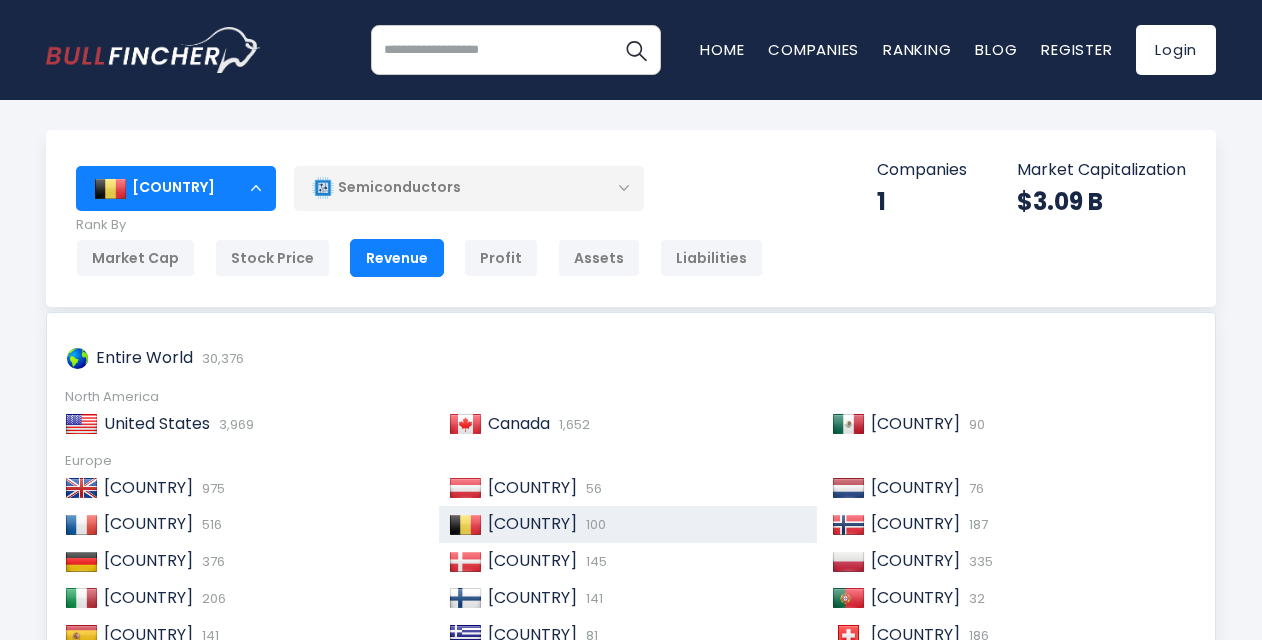 click on "[COUNTRY]" at bounding box center [148, 560] 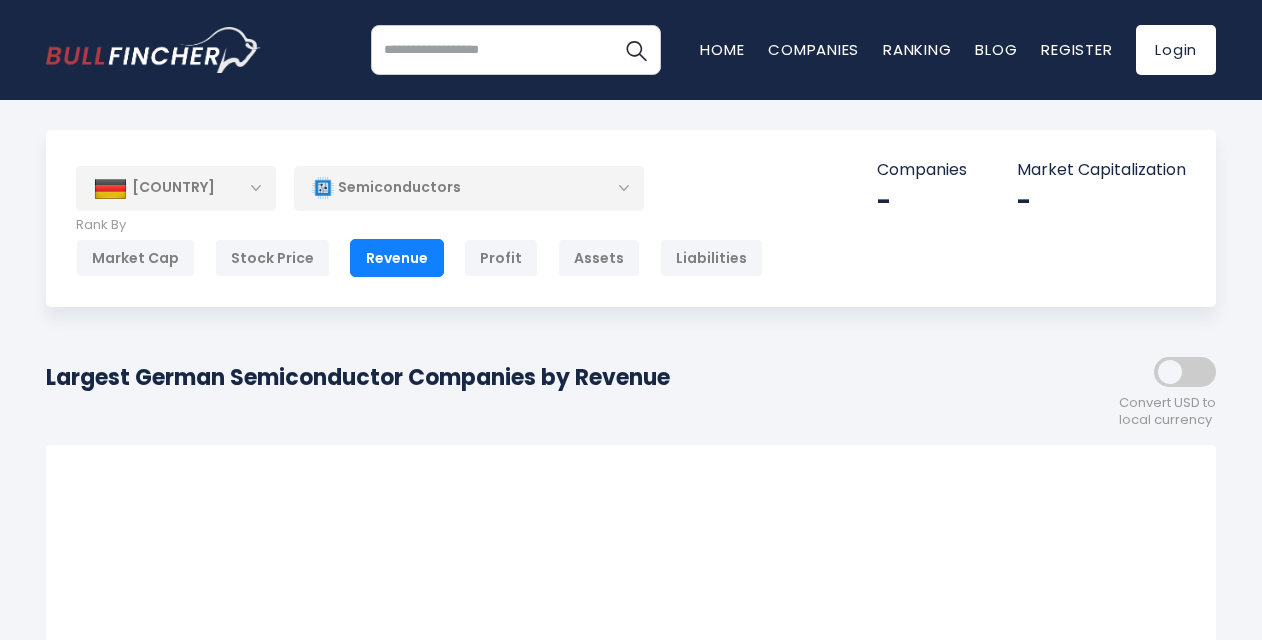 scroll, scrollTop: 0, scrollLeft: 0, axis: both 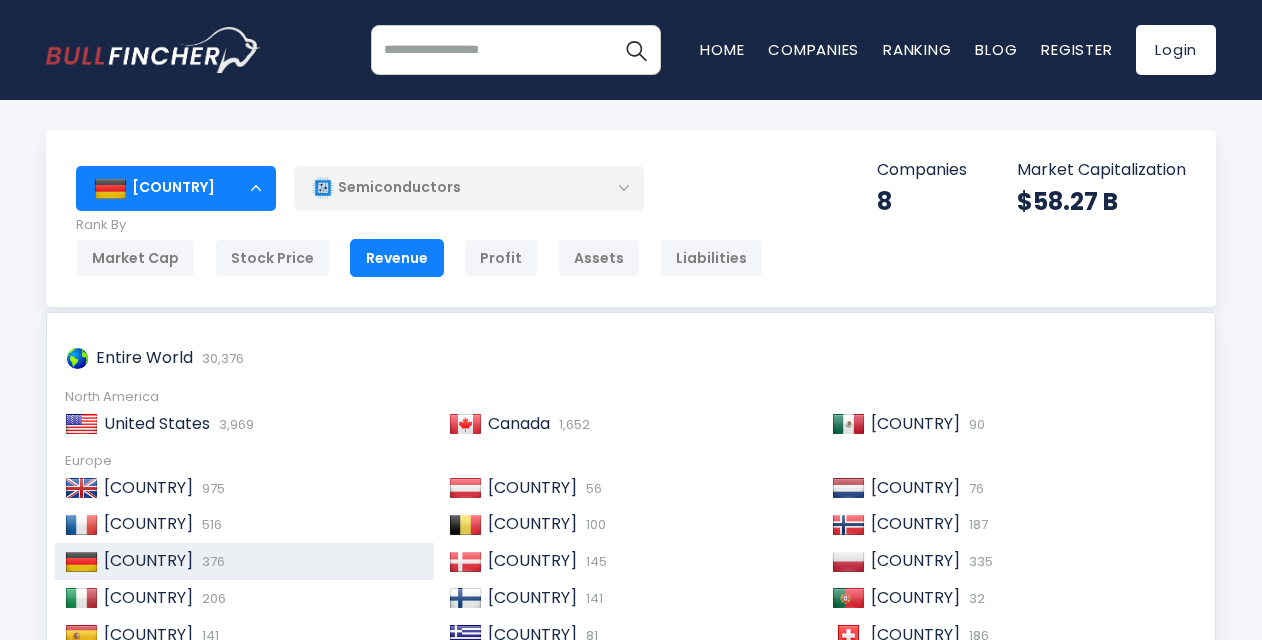 click on "[COUNTRY]" at bounding box center (148, 523) 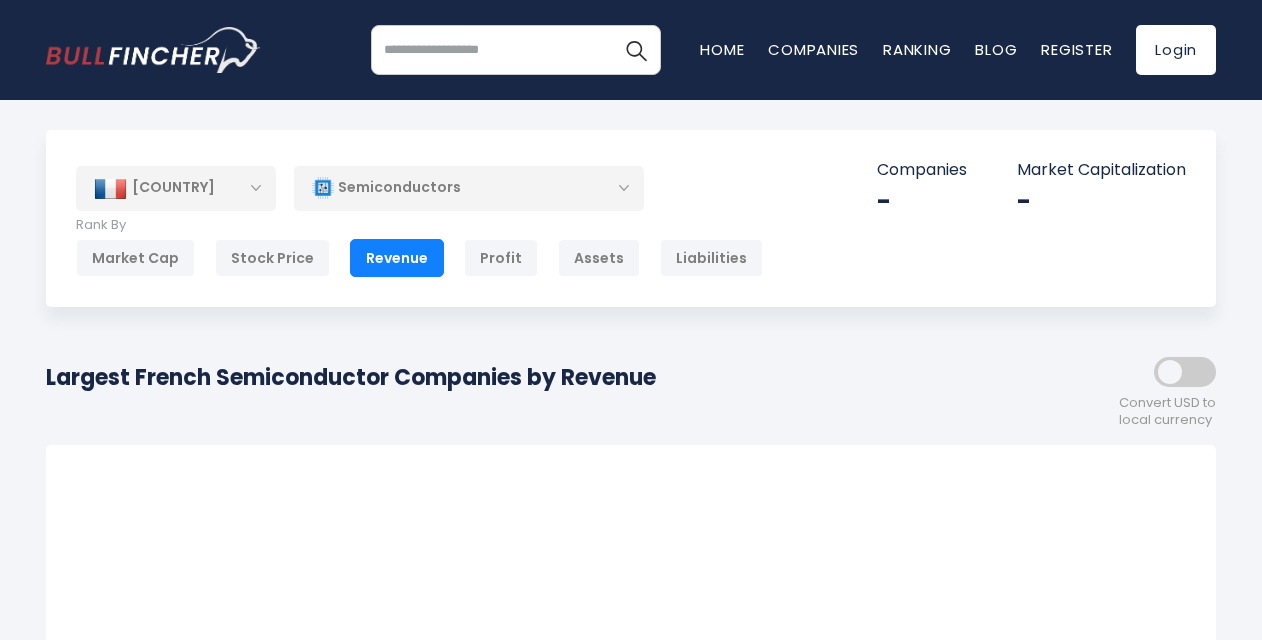 scroll, scrollTop: 0, scrollLeft: 0, axis: both 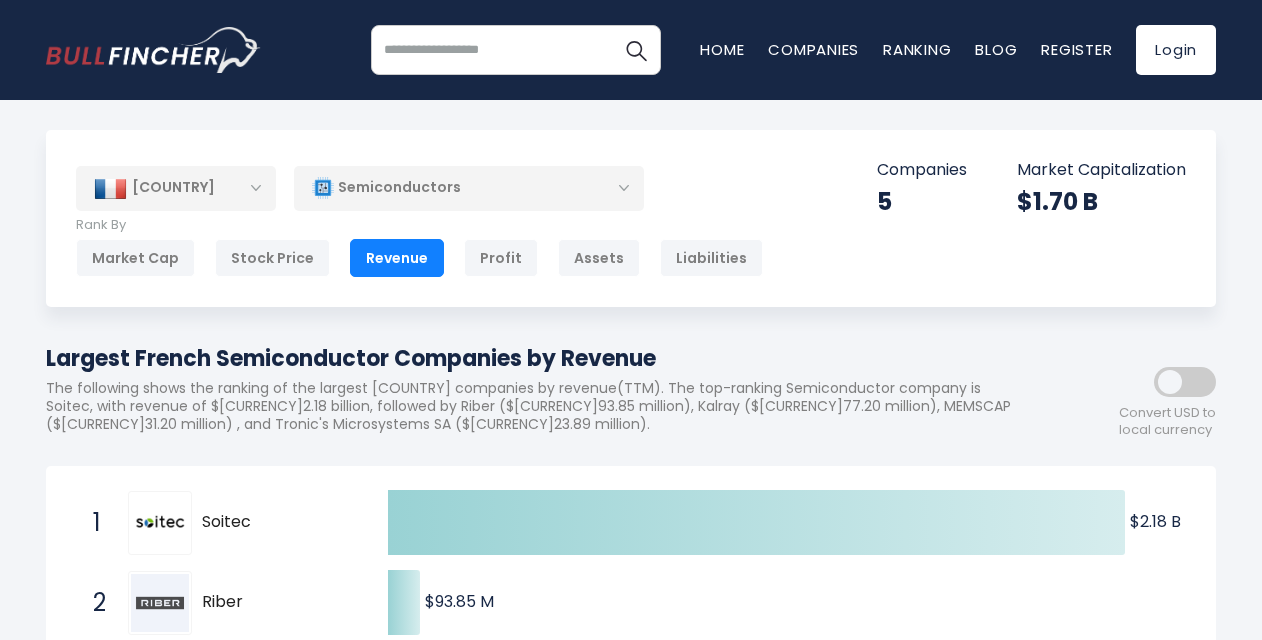 click on "[COUNTRY]" at bounding box center [176, 188] 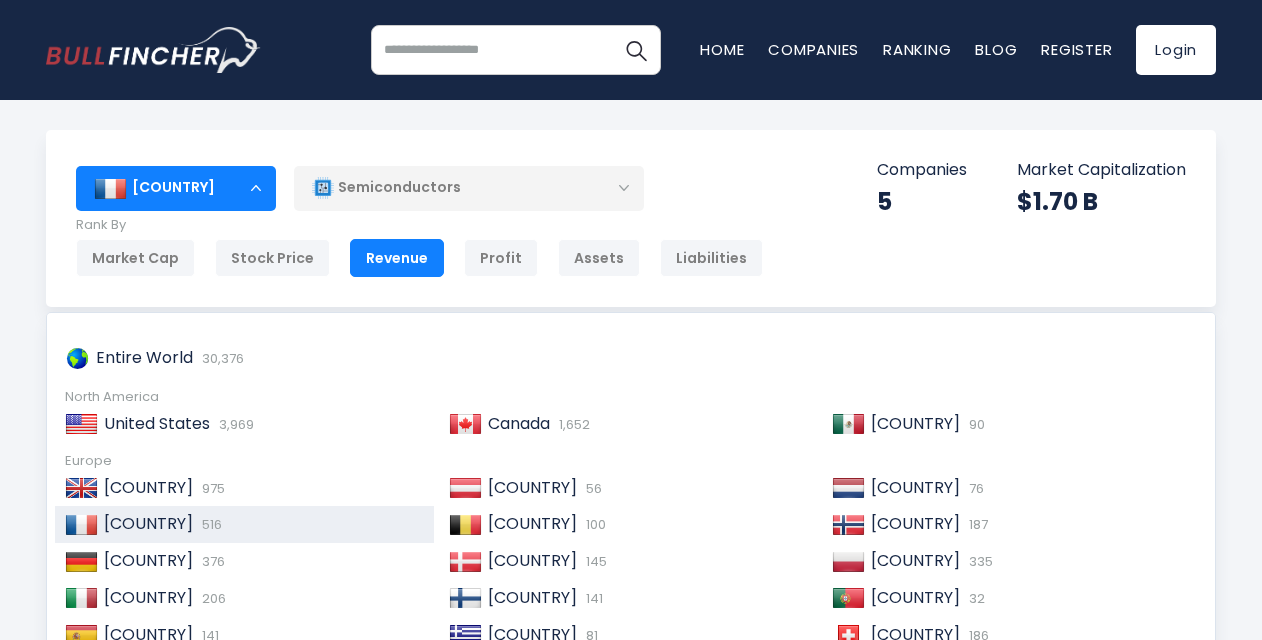 click on "[COUNTRY]" at bounding box center (176, 188) 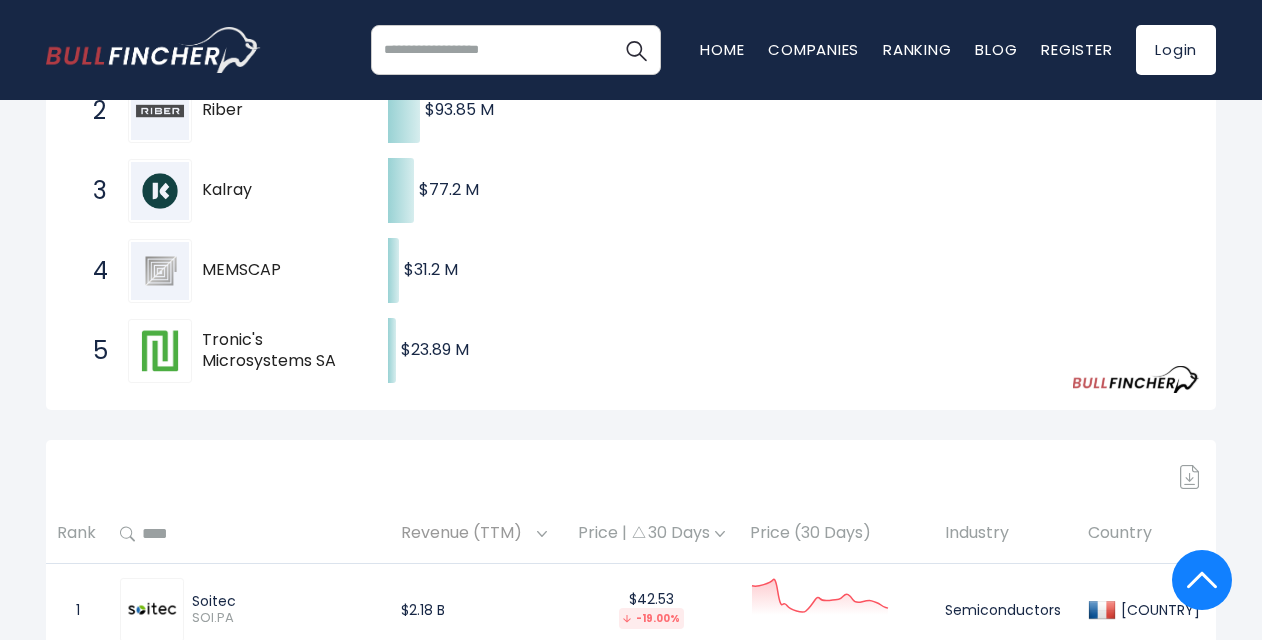 scroll, scrollTop: 0, scrollLeft: 0, axis: both 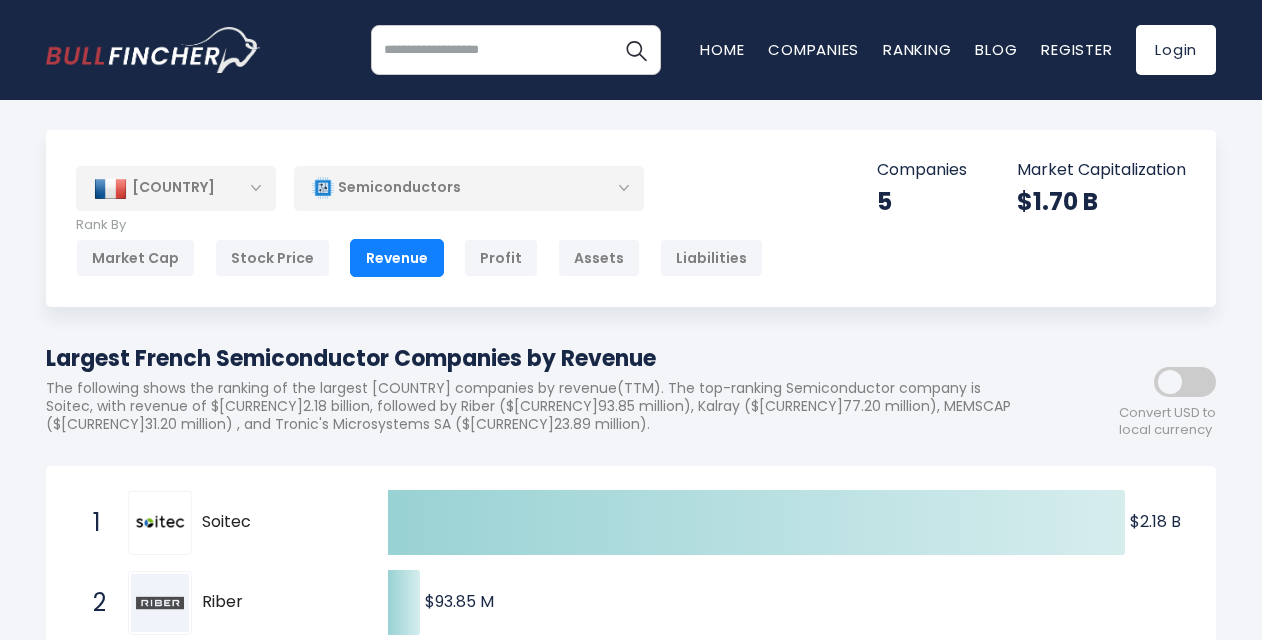 click on "[COUNTRY]" at bounding box center (176, 188) 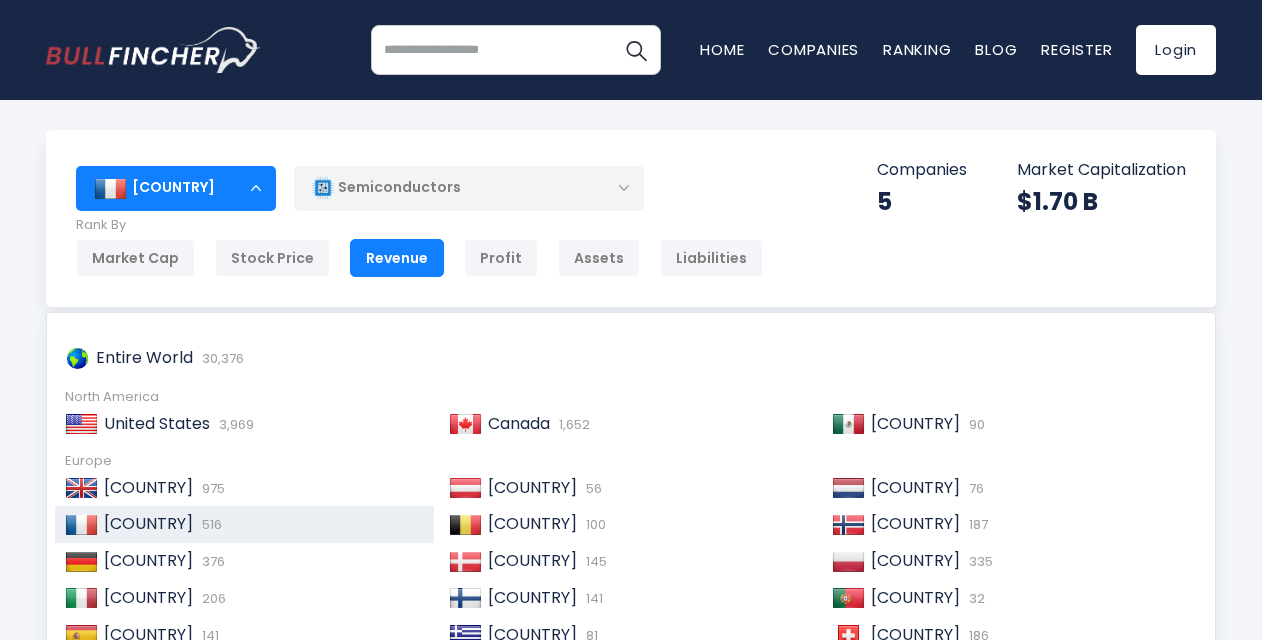 click on "[COUNTRY]" at bounding box center [148, 597] 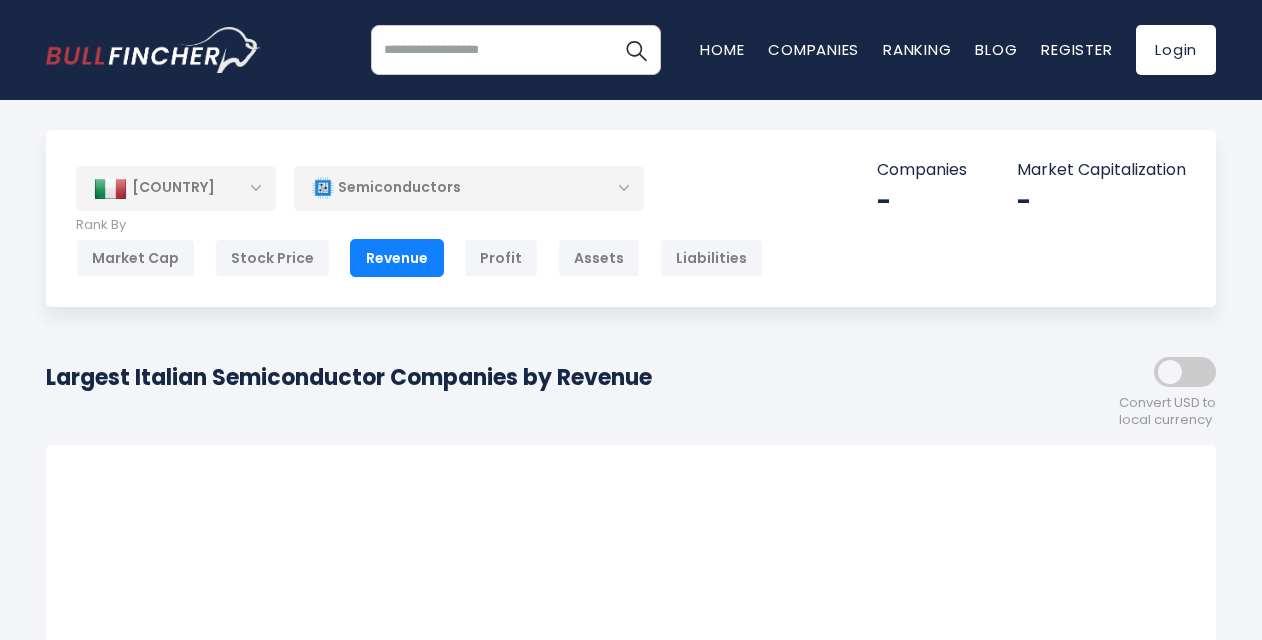 scroll, scrollTop: 0, scrollLeft: 0, axis: both 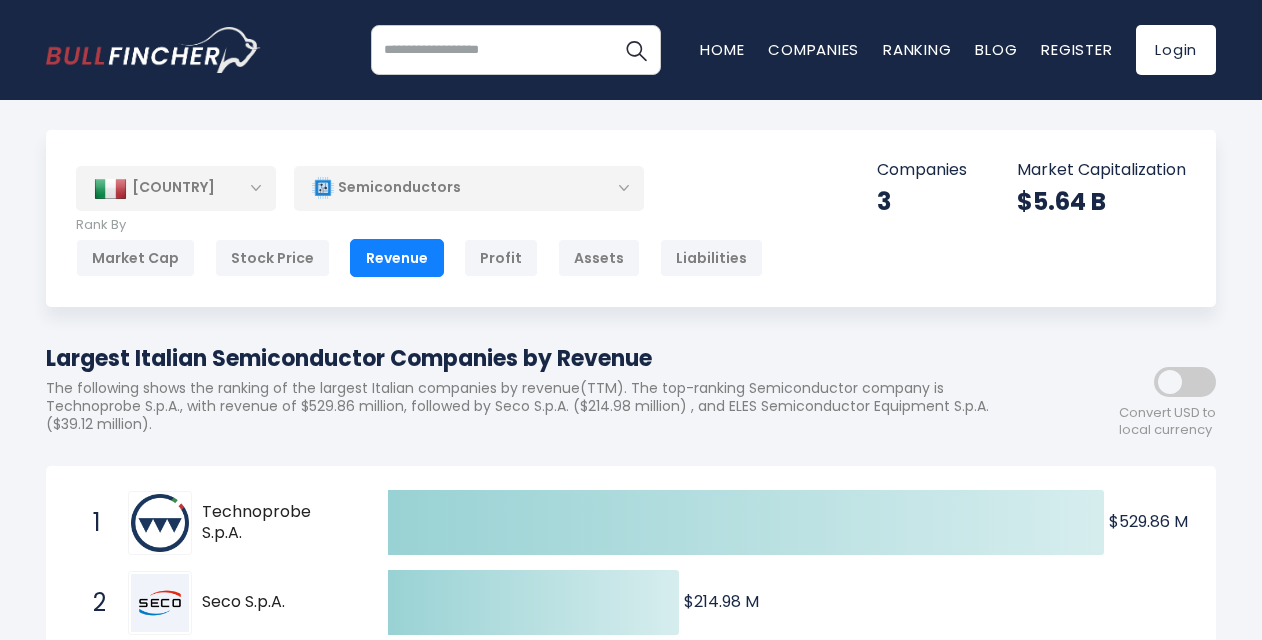 click on "[COUNTRY]" at bounding box center [176, 188] 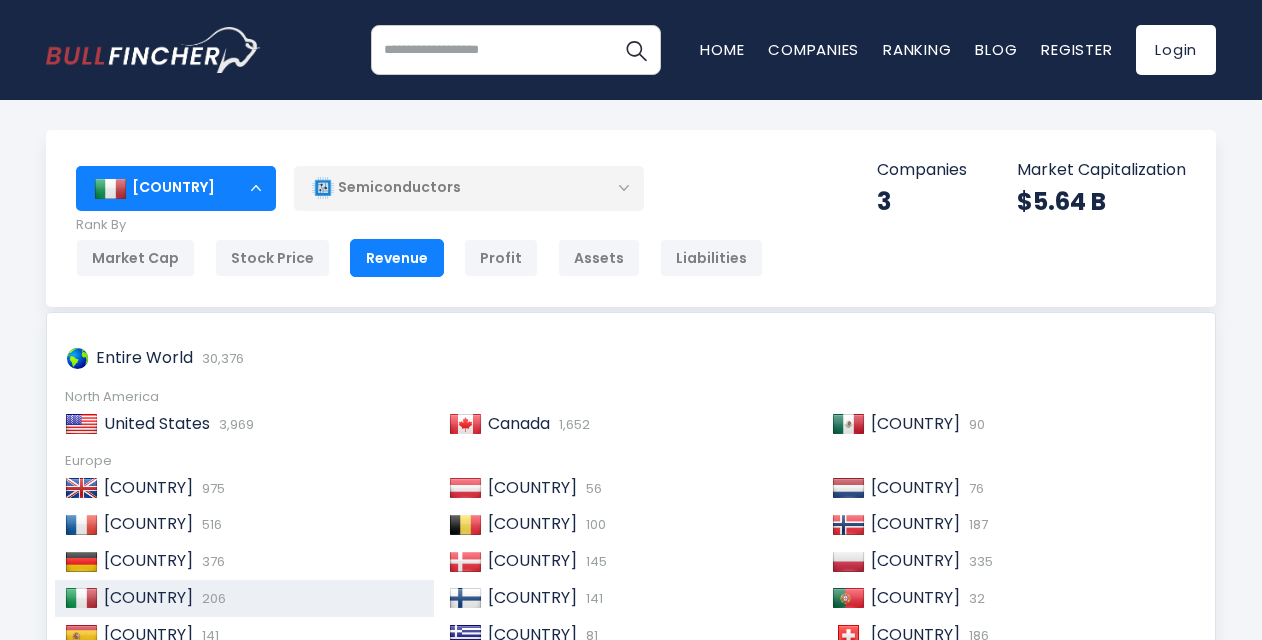 click on "[COUNTRY]" at bounding box center (915, 634) 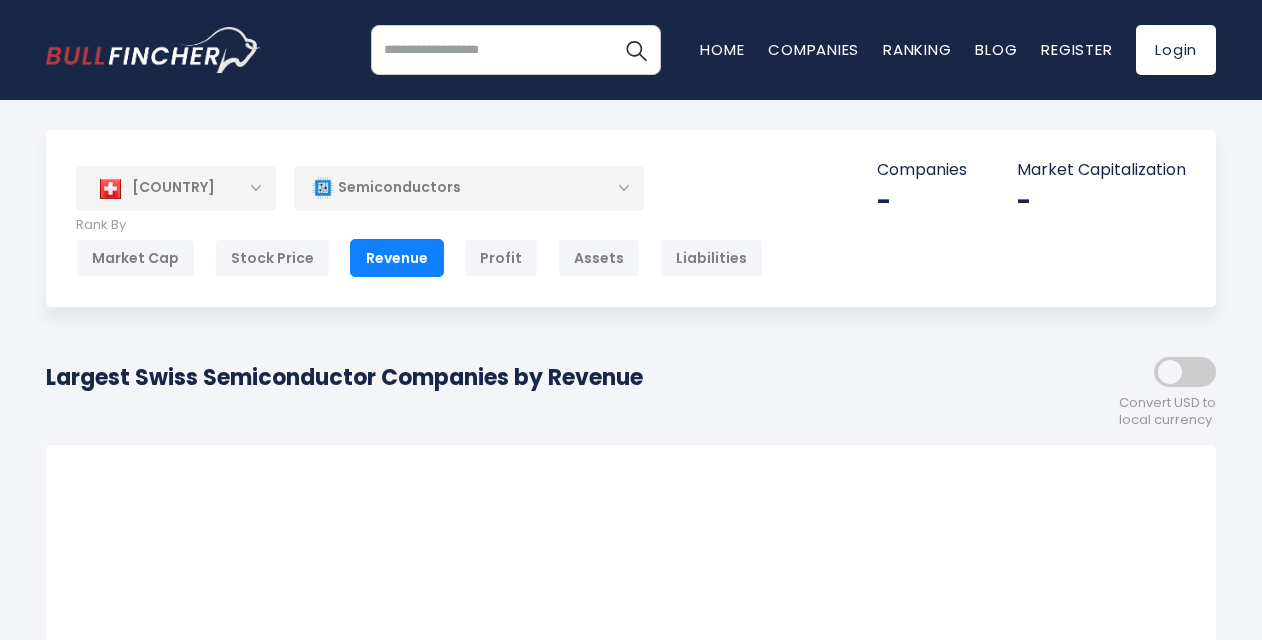 scroll, scrollTop: 0, scrollLeft: 0, axis: both 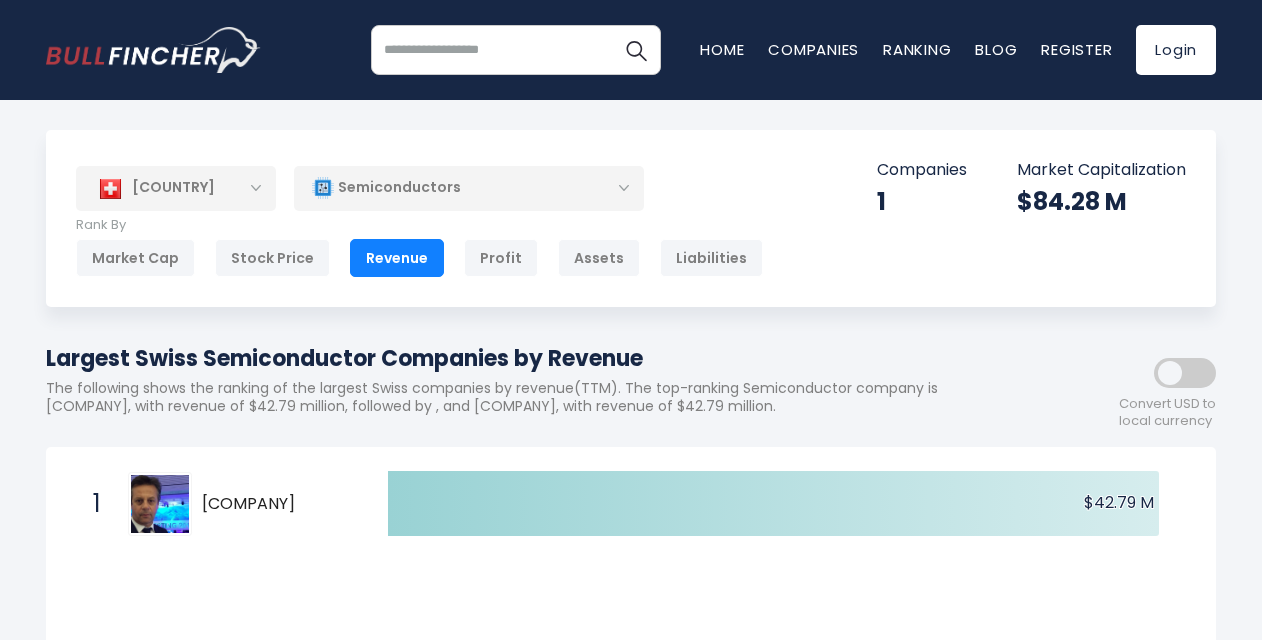 click on "[COUNTRY]" at bounding box center [176, 188] 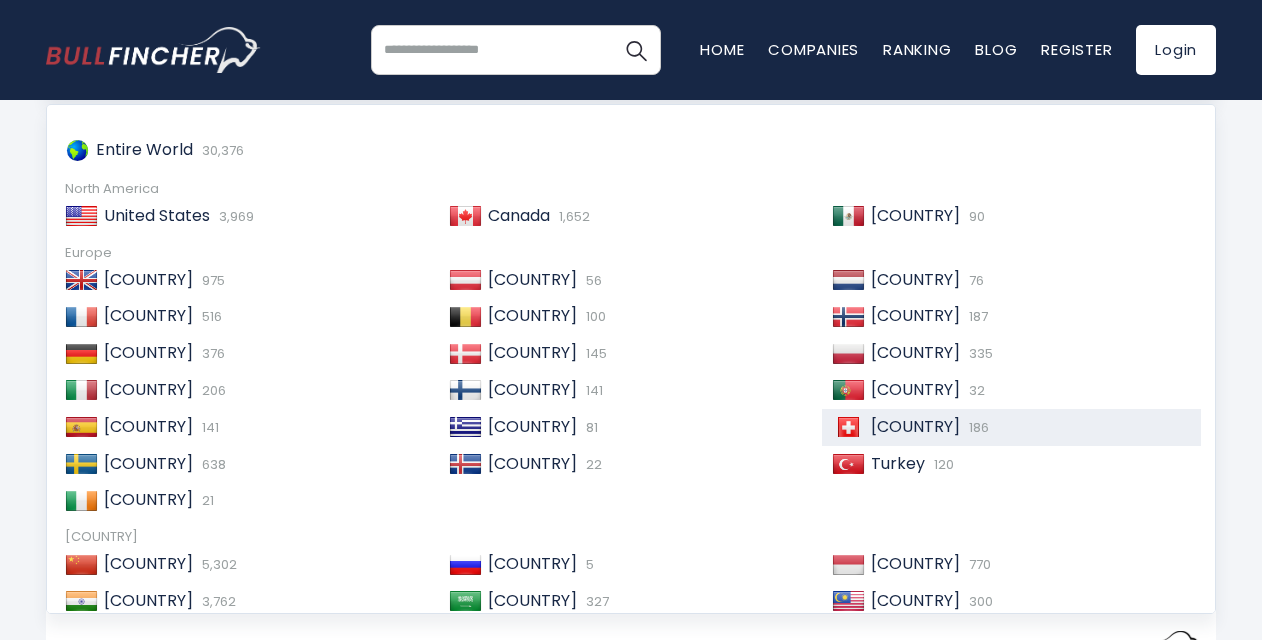scroll, scrollTop: 226, scrollLeft: 0, axis: vertical 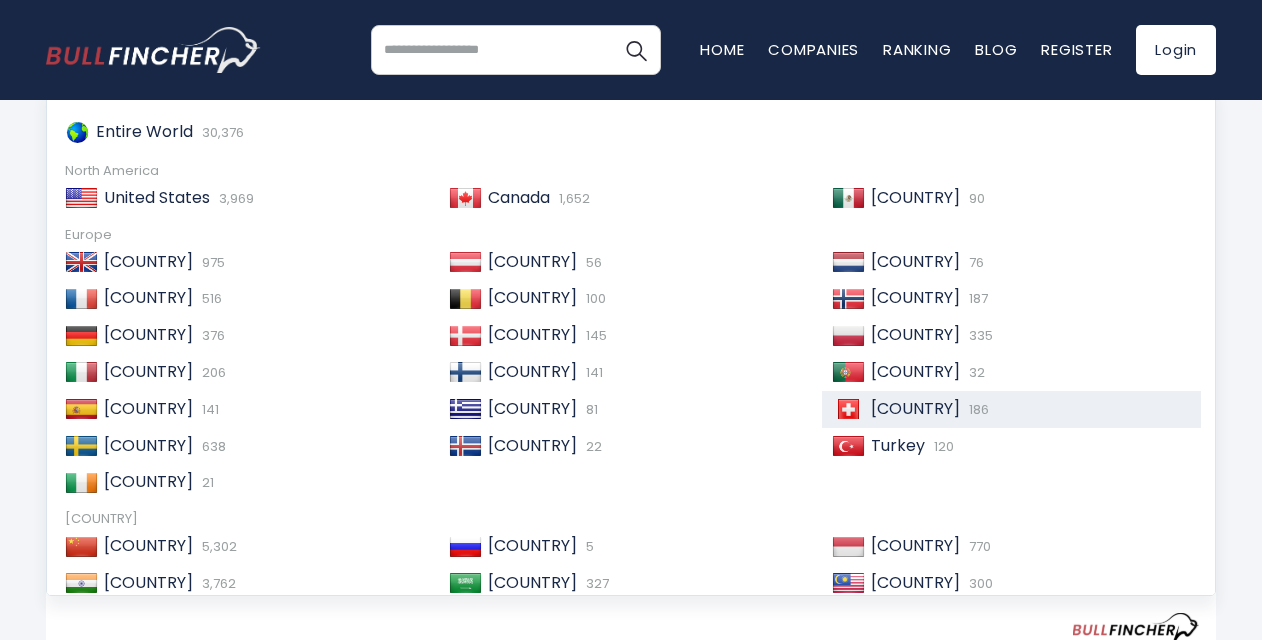 click on "United States" at bounding box center [157, 197] 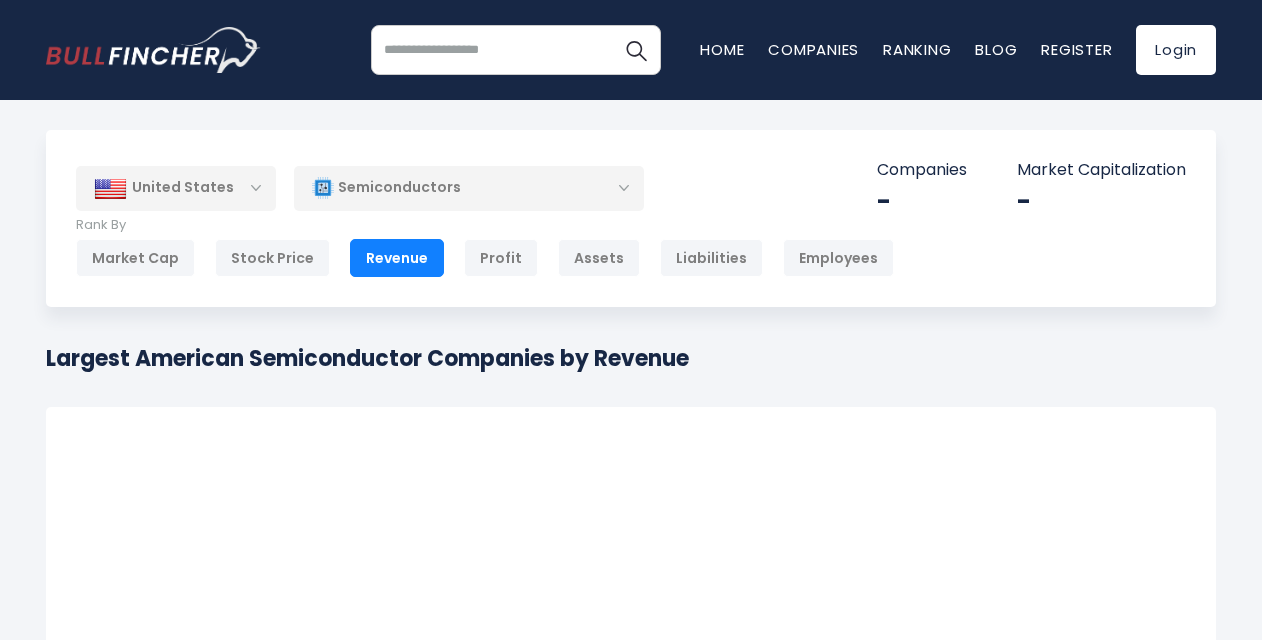 scroll, scrollTop: 0, scrollLeft: 0, axis: both 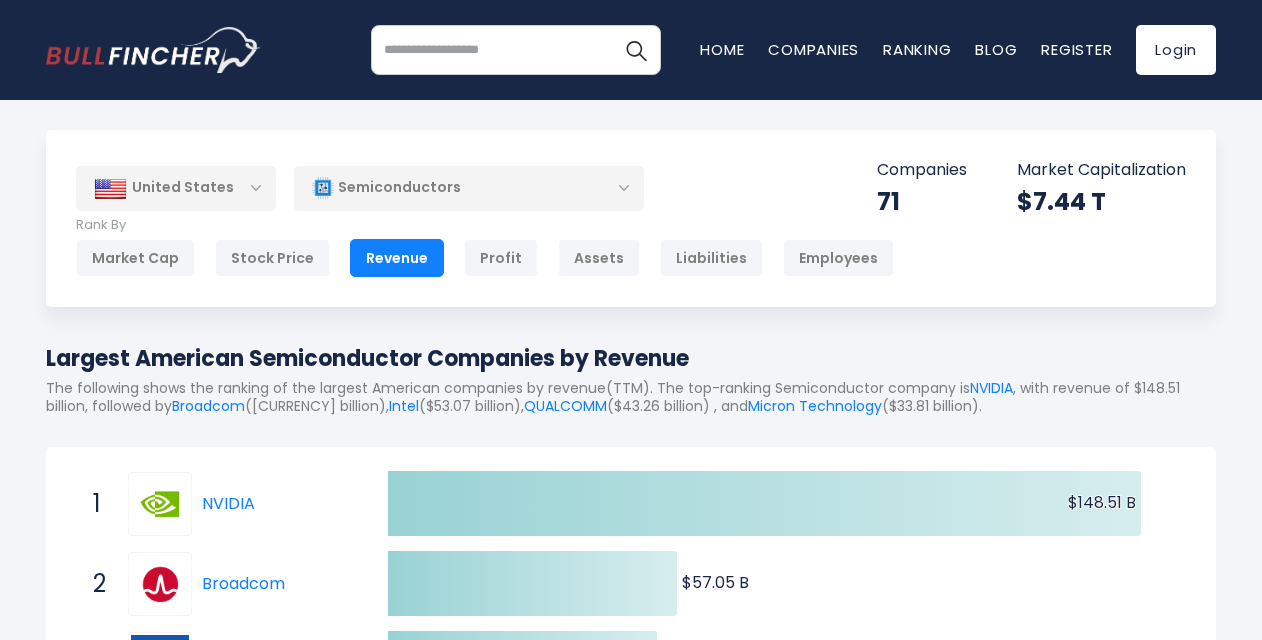 click on "United States" at bounding box center [176, 188] 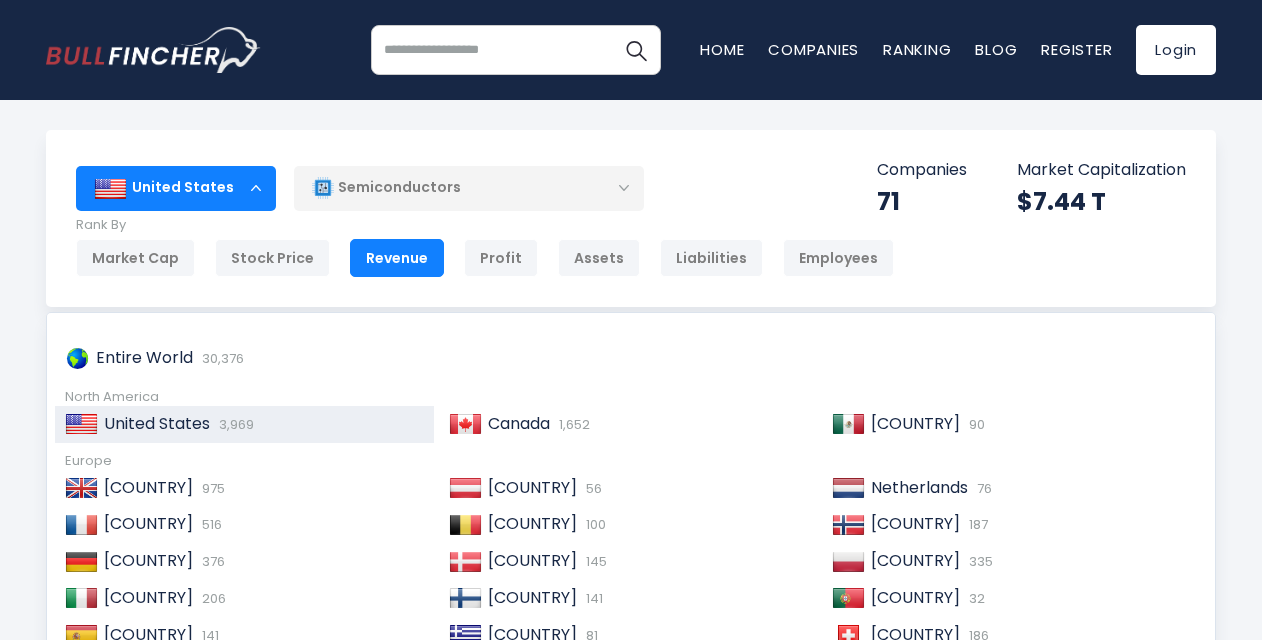 click on "Mexico" at bounding box center (915, 423) 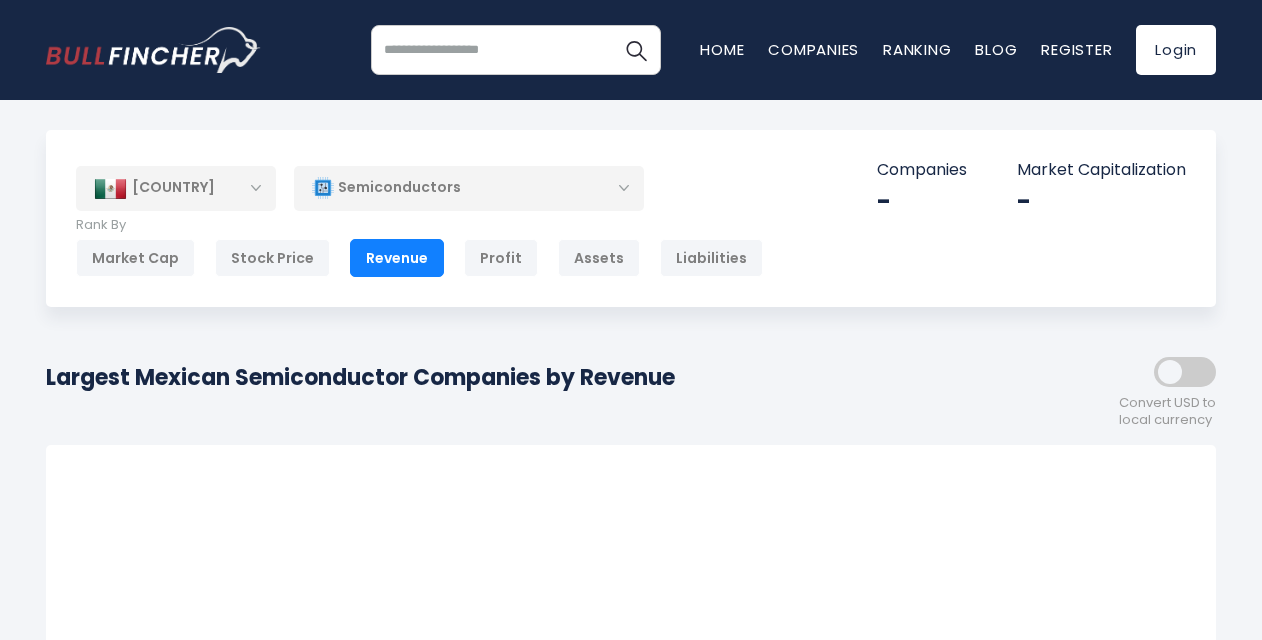 scroll, scrollTop: 0, scrollLeft: 0, axis: both 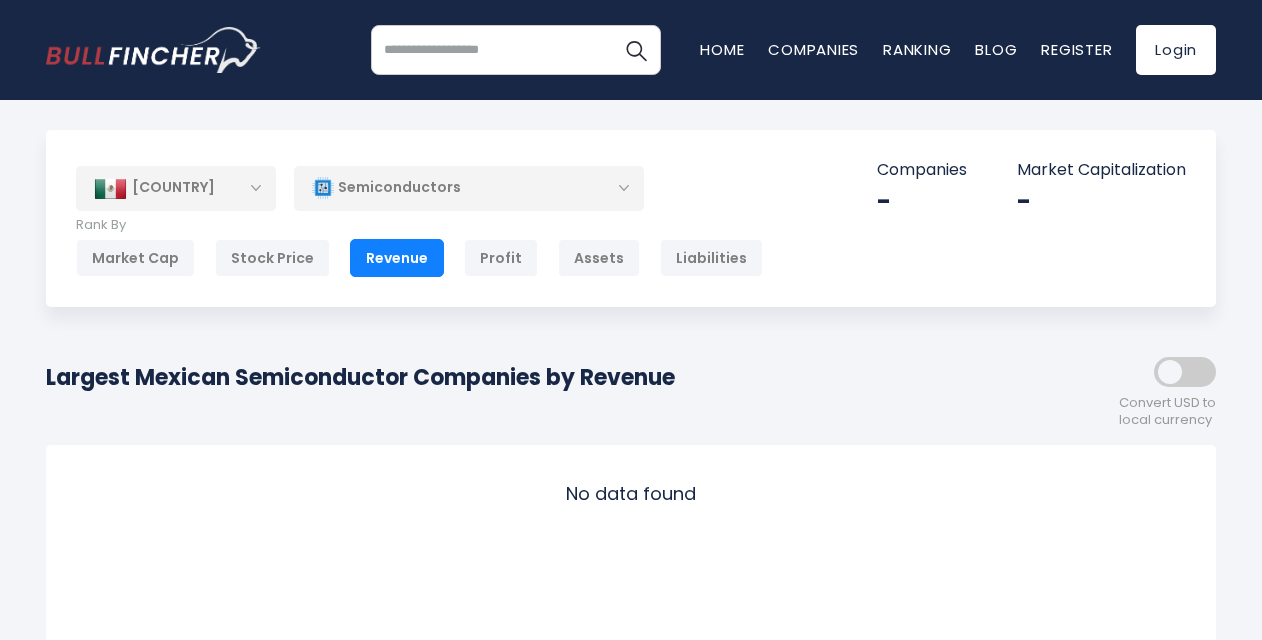 click on "[COUNTRY]" at bounding box center [176, 188] 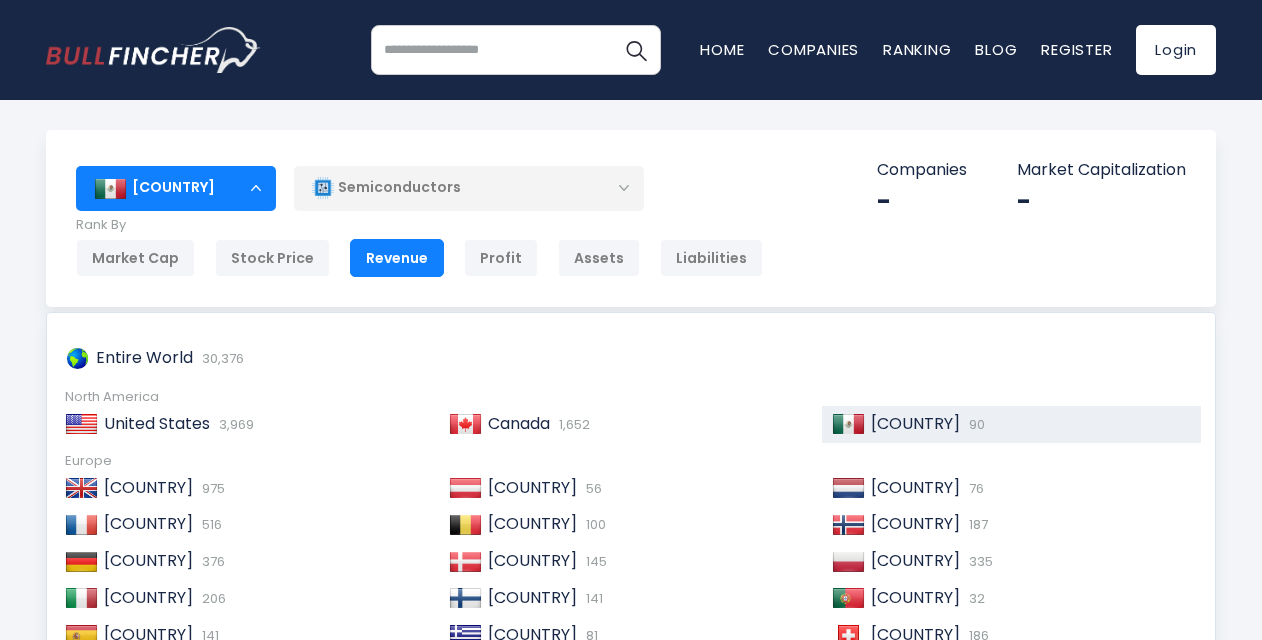 click on "Canada" at bounding box center (519, 423) 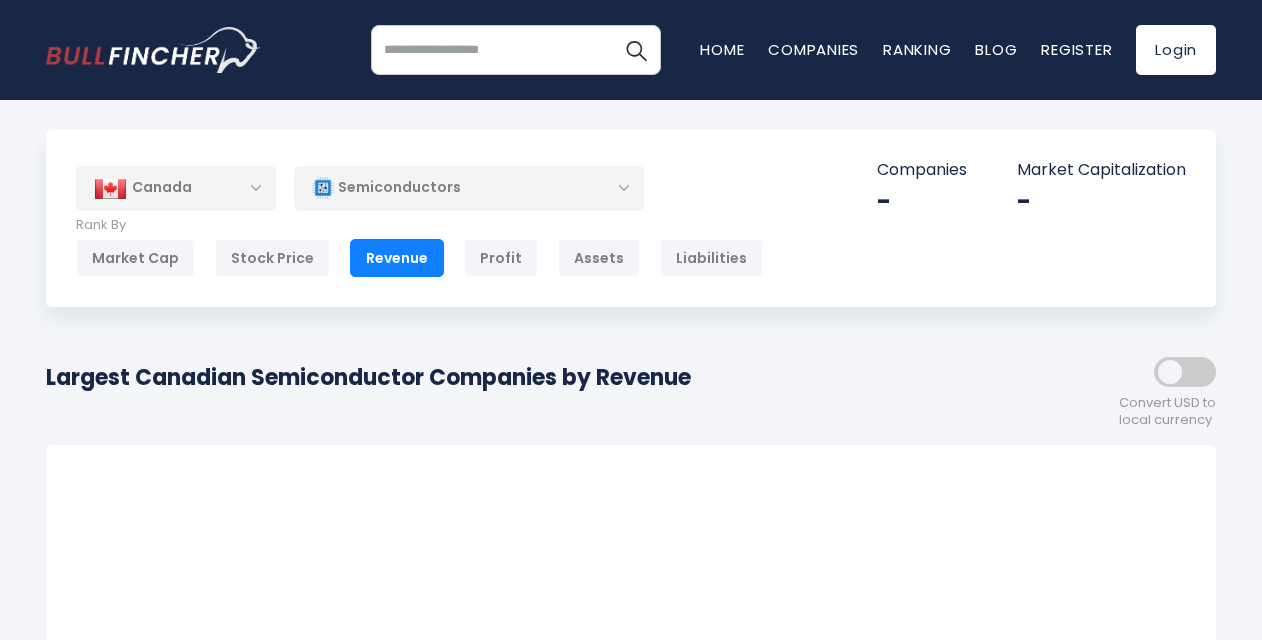 scroll, scrollTop: 0, scrollLeft: 0, axis: both 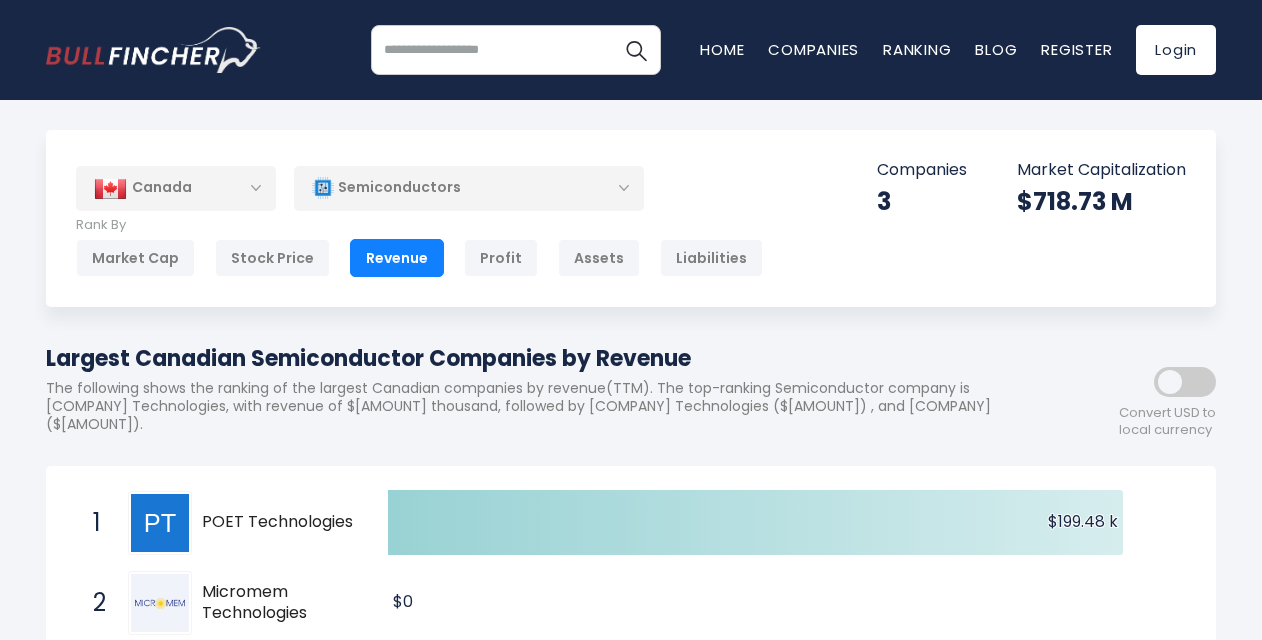 click on "Canada" at bounding box center [176, 188] 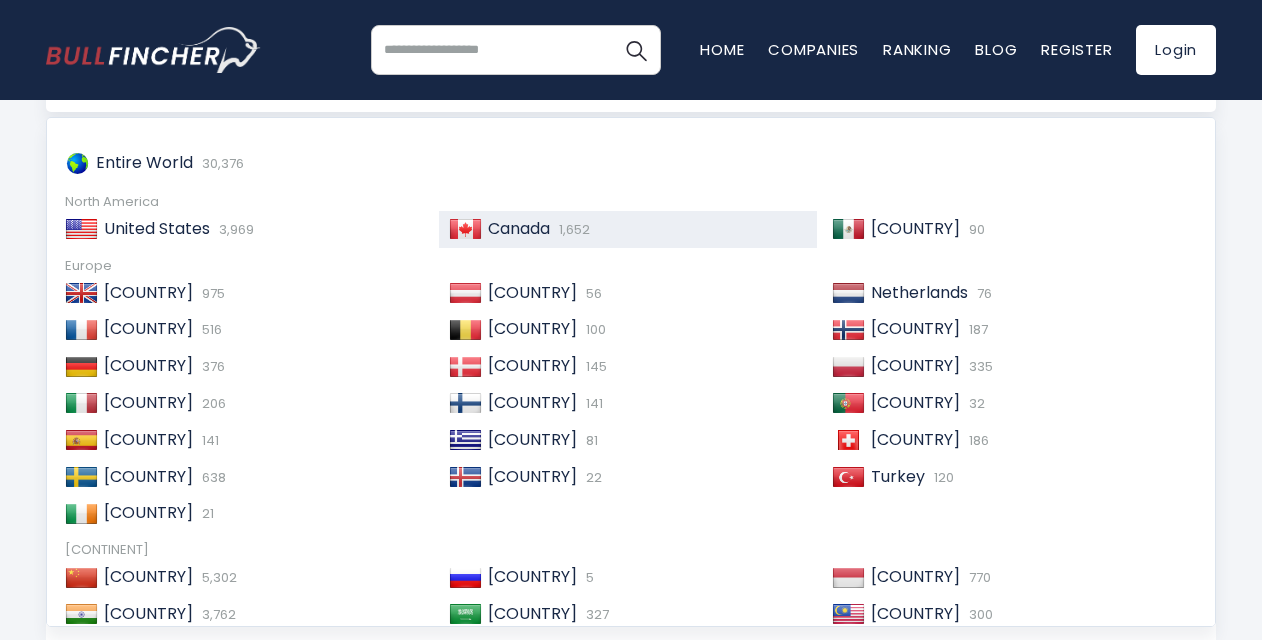 scroll, scrollTop: 219, scrollLeft: 0, axis: vertical 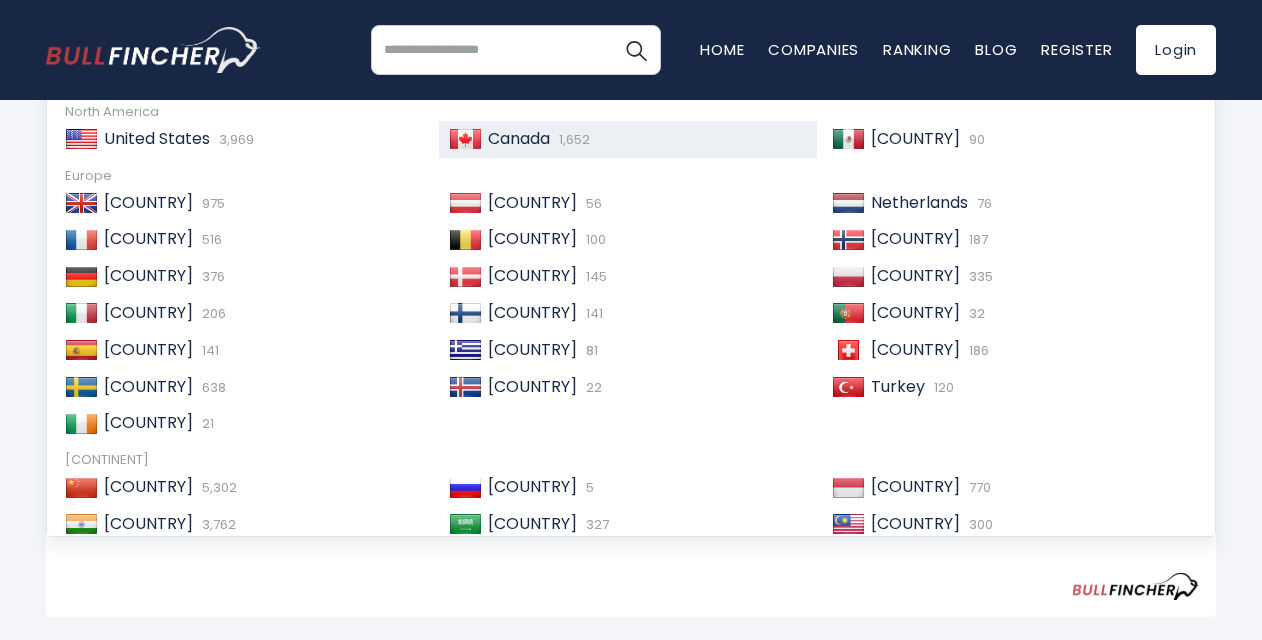 click on "Sweden   638" at bounding box center [261, 387] 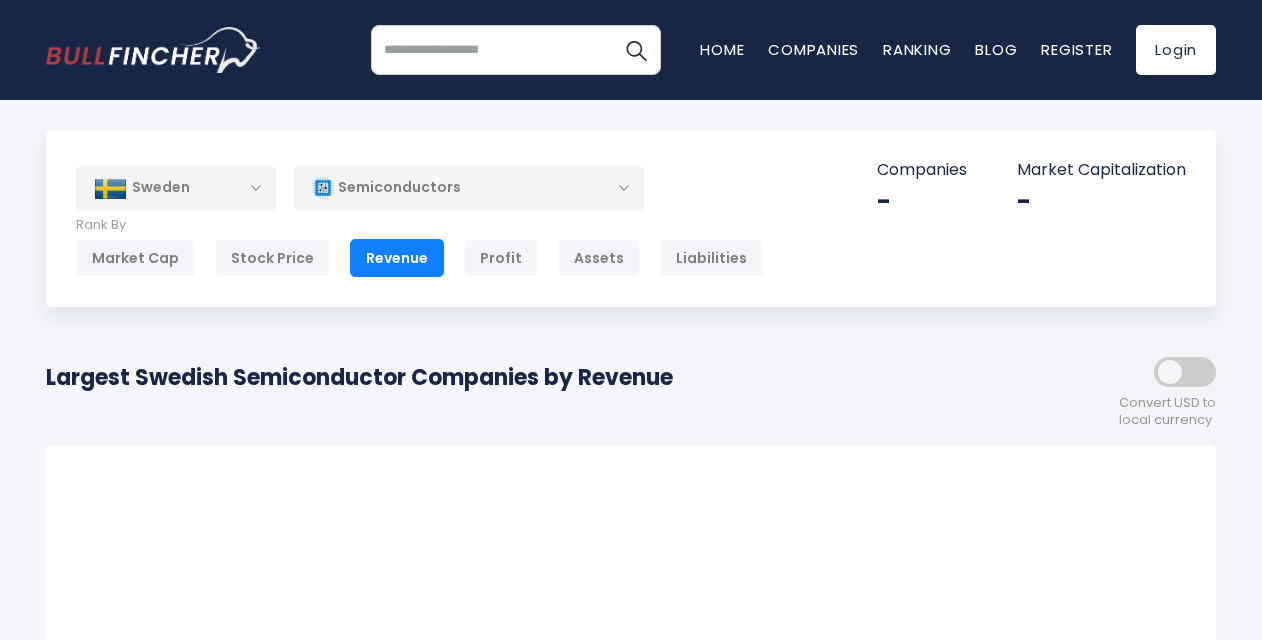 scroll, scrollTop: 0, scrollLeft: 0, axis: both 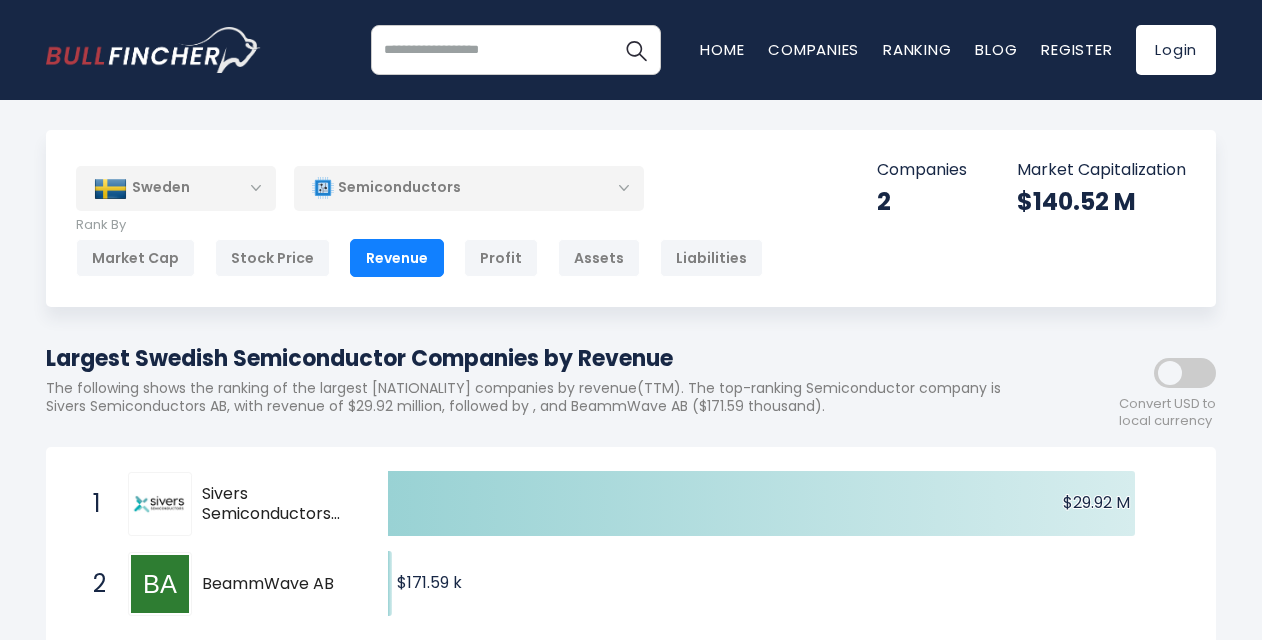 click on "Sweden" at bounding box center (176, 188) 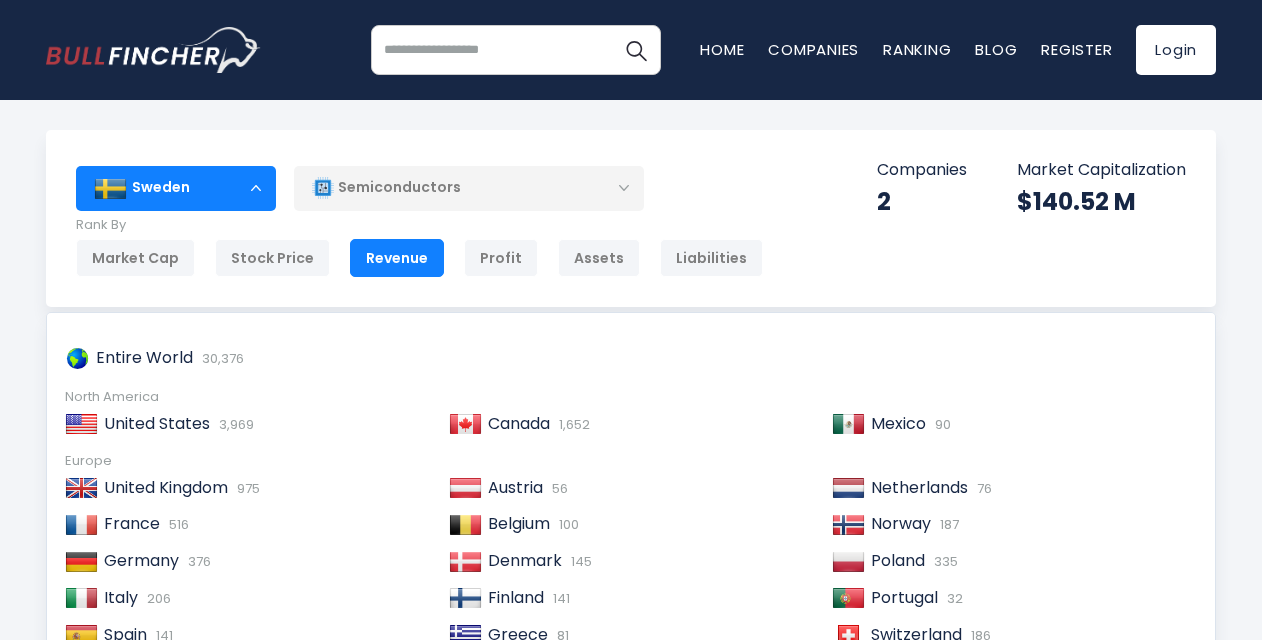 click on "Austria" at bounding box center [515, 487] 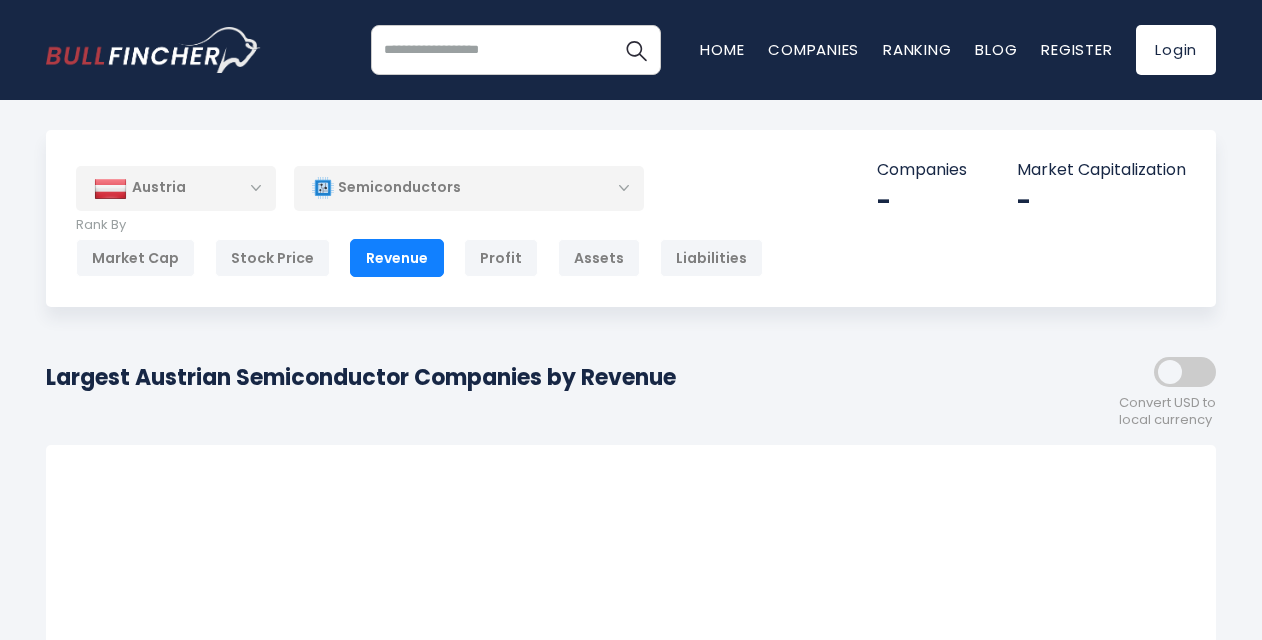 scroll, scrollTop: 0, scrollLeft: 0, axis: both 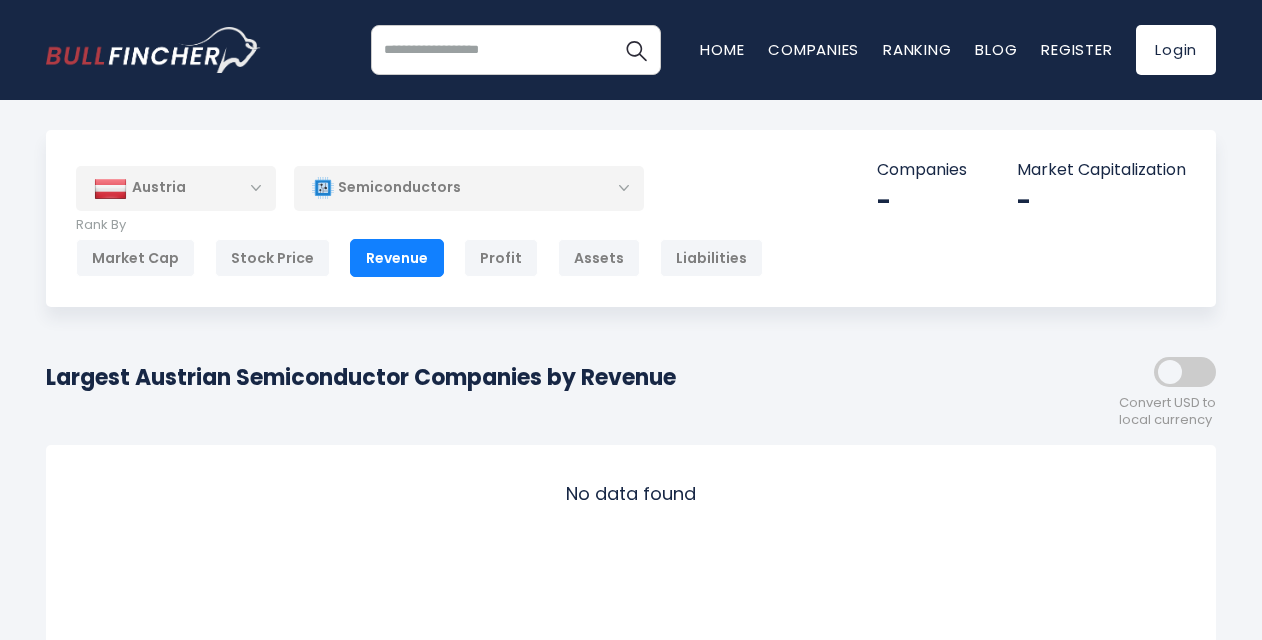 click on "Austria" at bounding box center (176, 188) 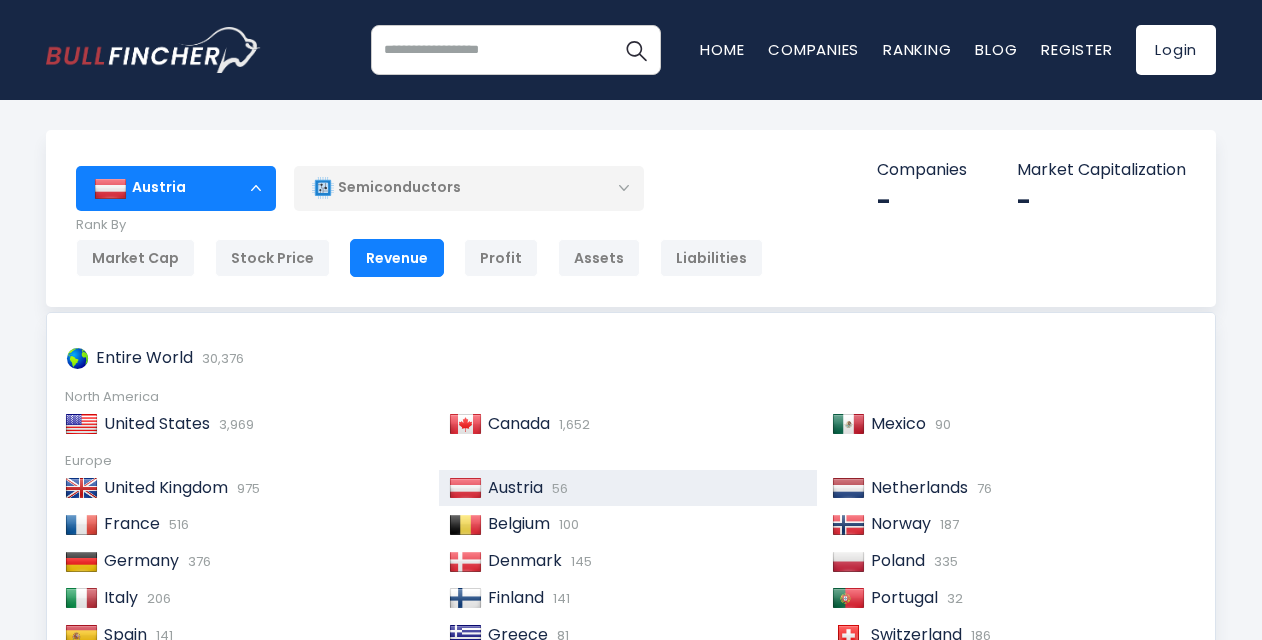 click on "Netherlands" at bounding box center [919, 487] 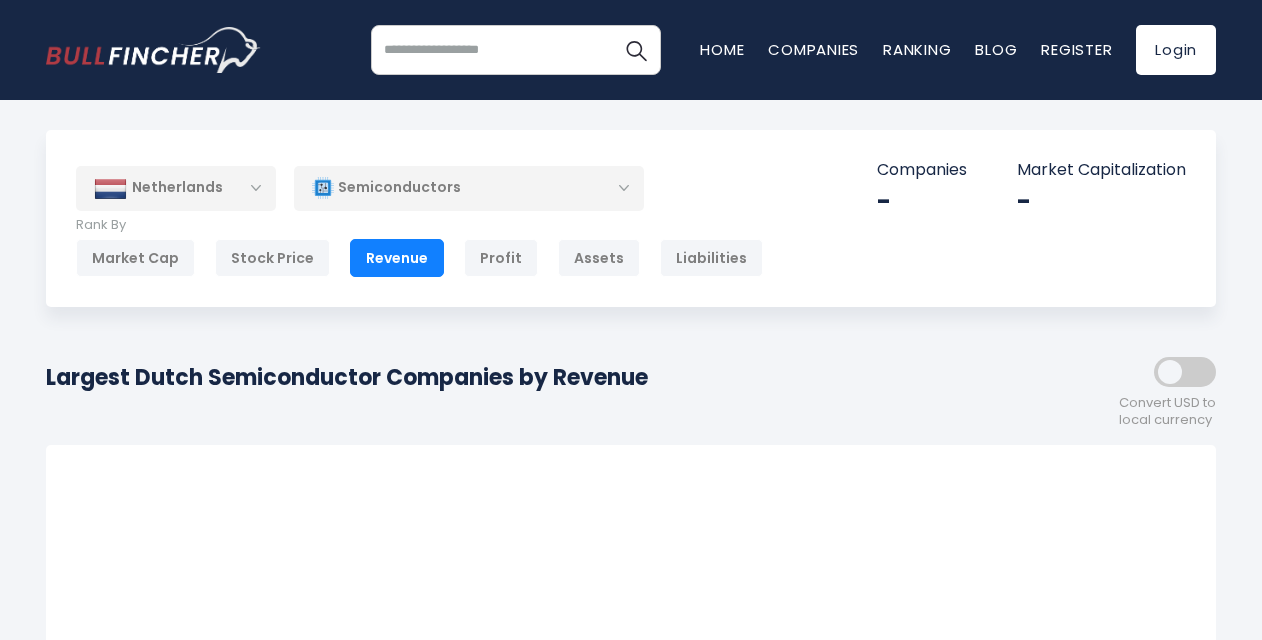 scroll, scrollTop: 0, scrollLeft: 0, axis: both 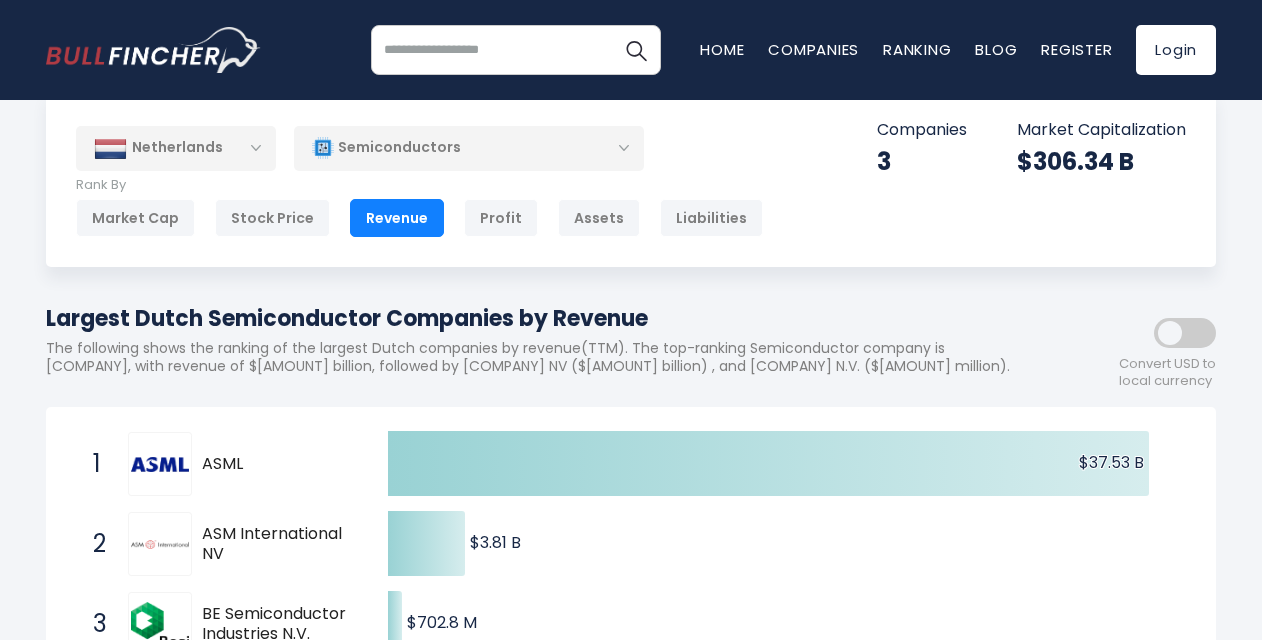 click on "Netherlands" at bounding box center [176, 148] 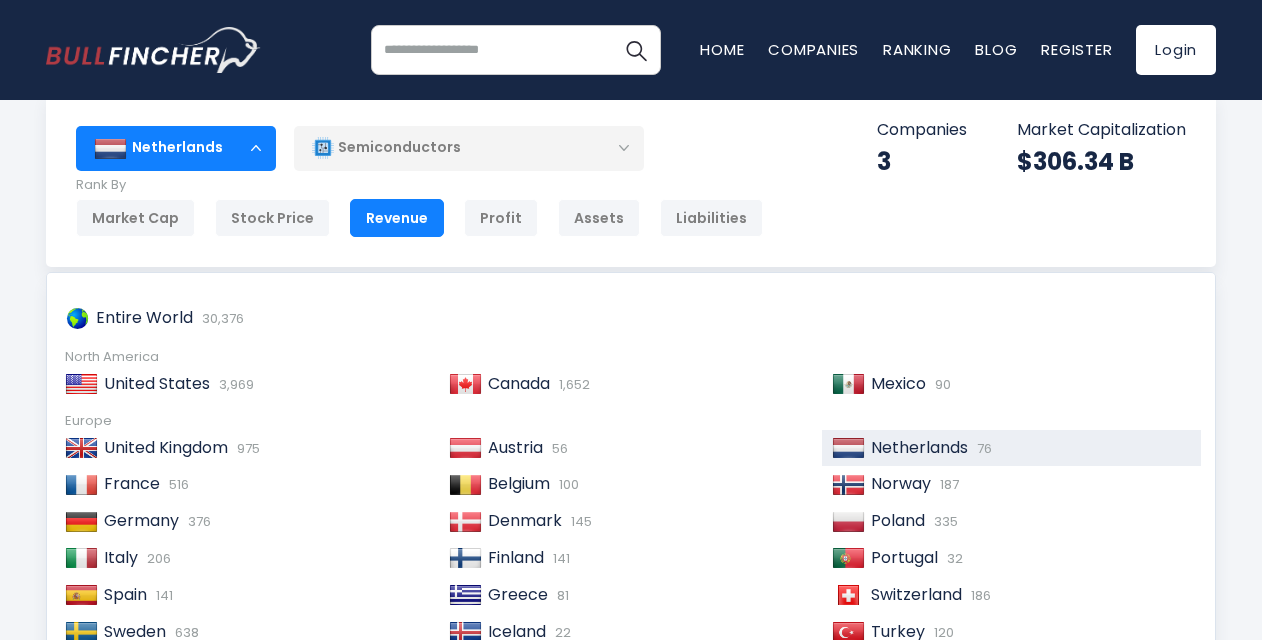 scroll, scrollTop: 305, scrollLeft: 0, axis: vertical 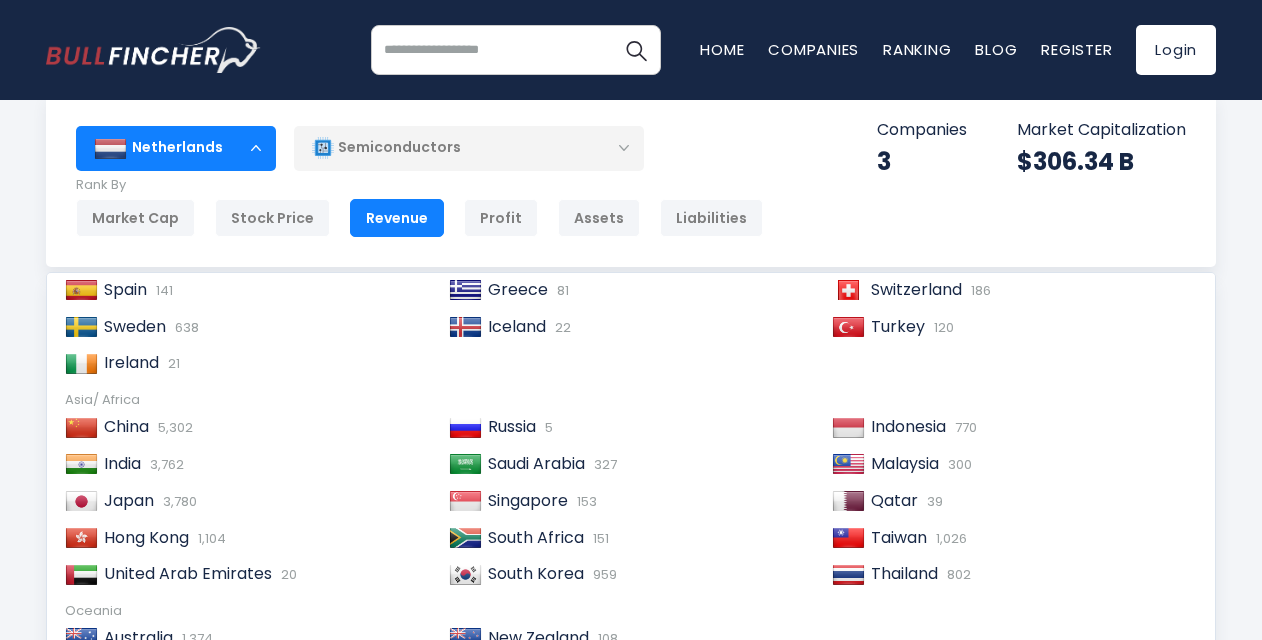click on "South Korea" at bounding box center [536, 573] 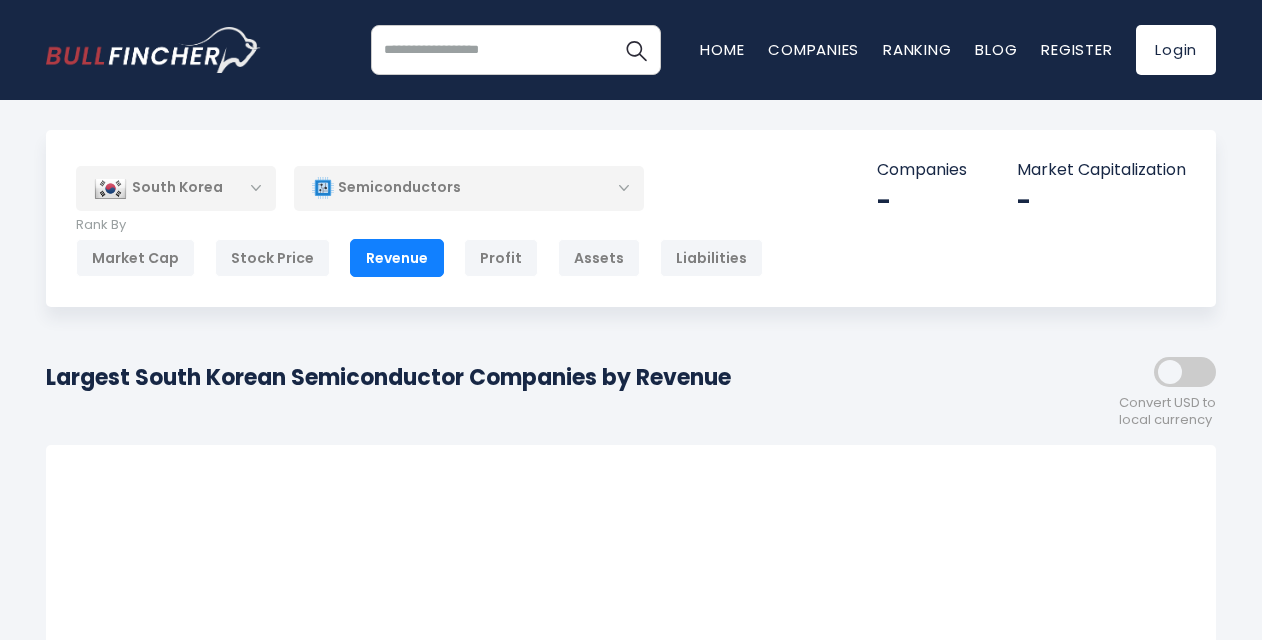 scroll, scrollTop: 0, scrollLeft: 0, axis: both 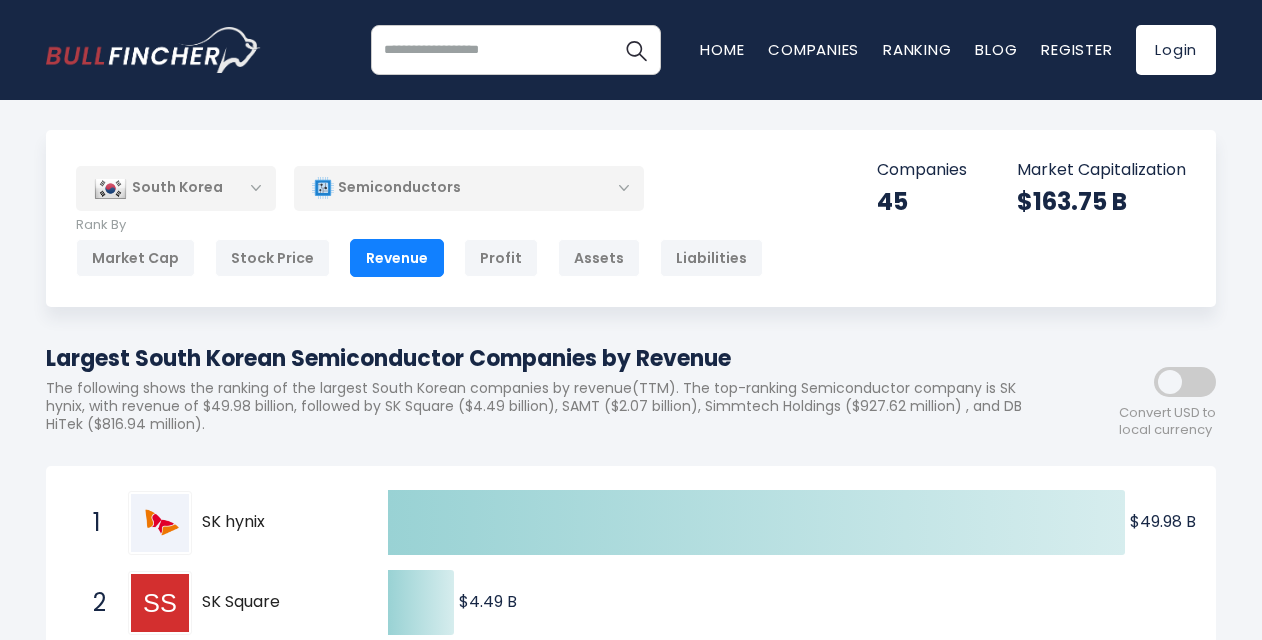 click on "Stock Price" at bounding box center [272, 258] 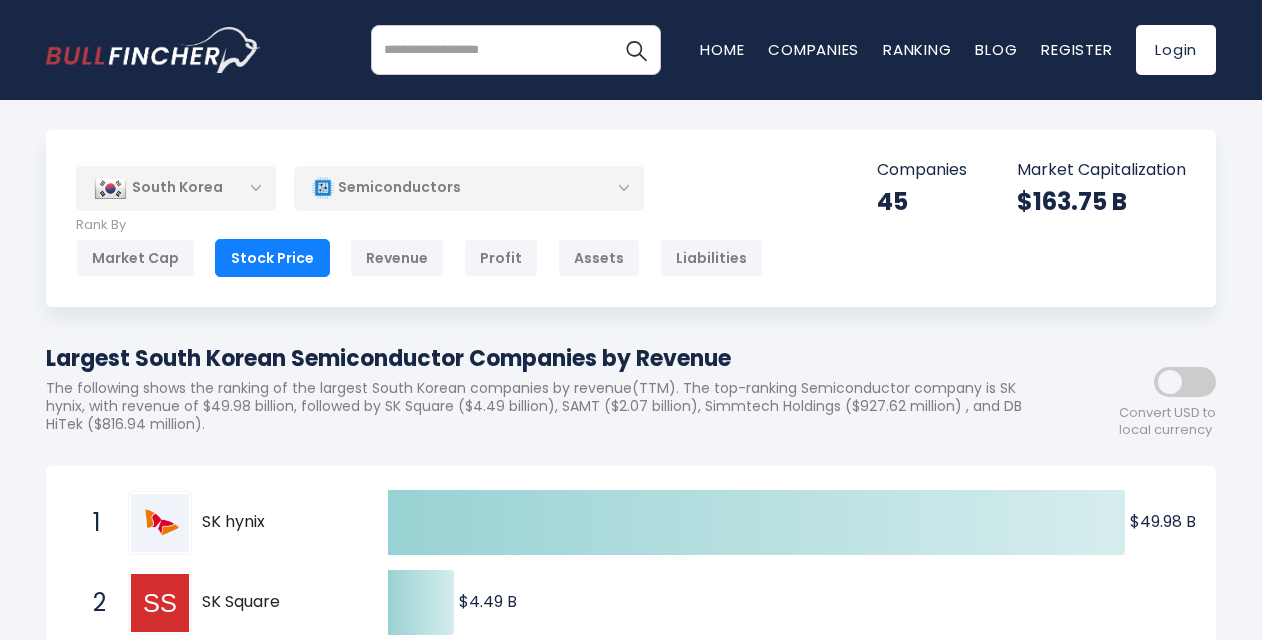 click on "Market Cap" at bounding box center (135, 258) 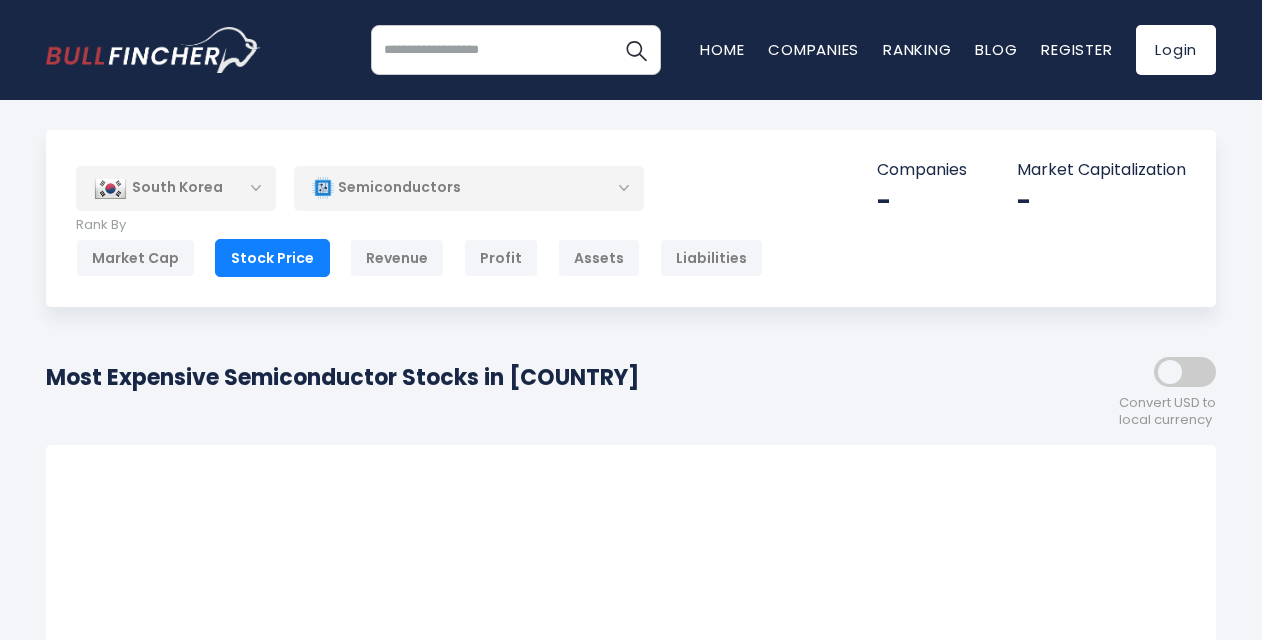 scroll, scrollTop: 0, scrollLeft: 0, axis: both 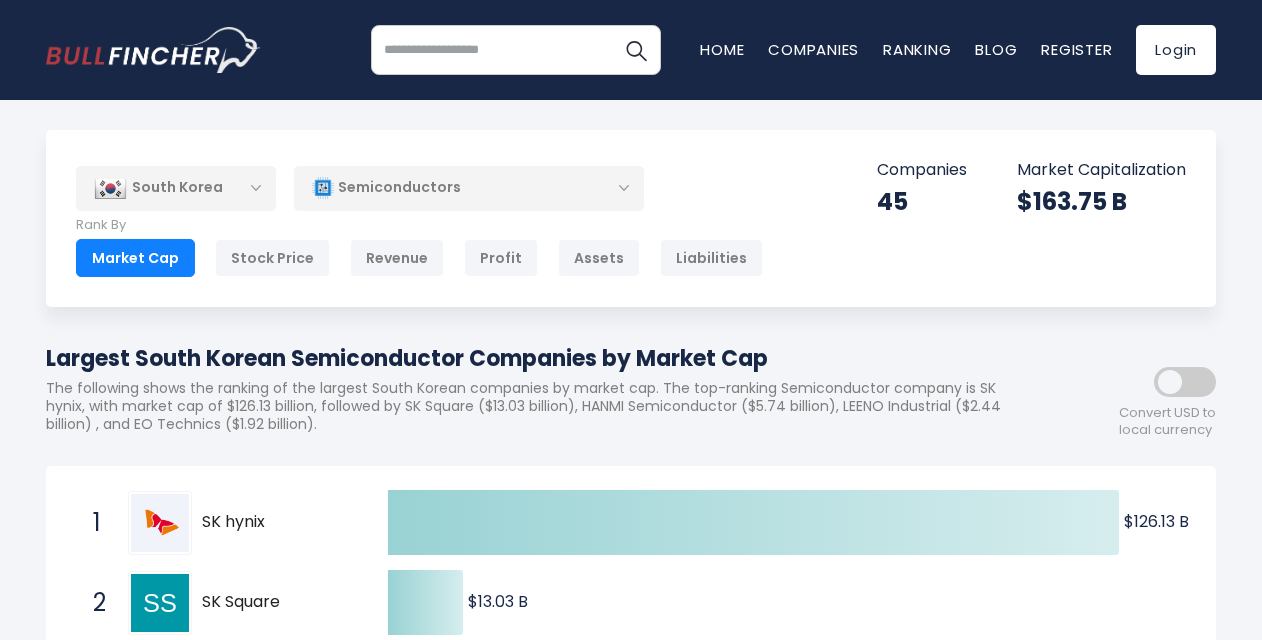 click on "South Korea" at bounding box center (176, 188) 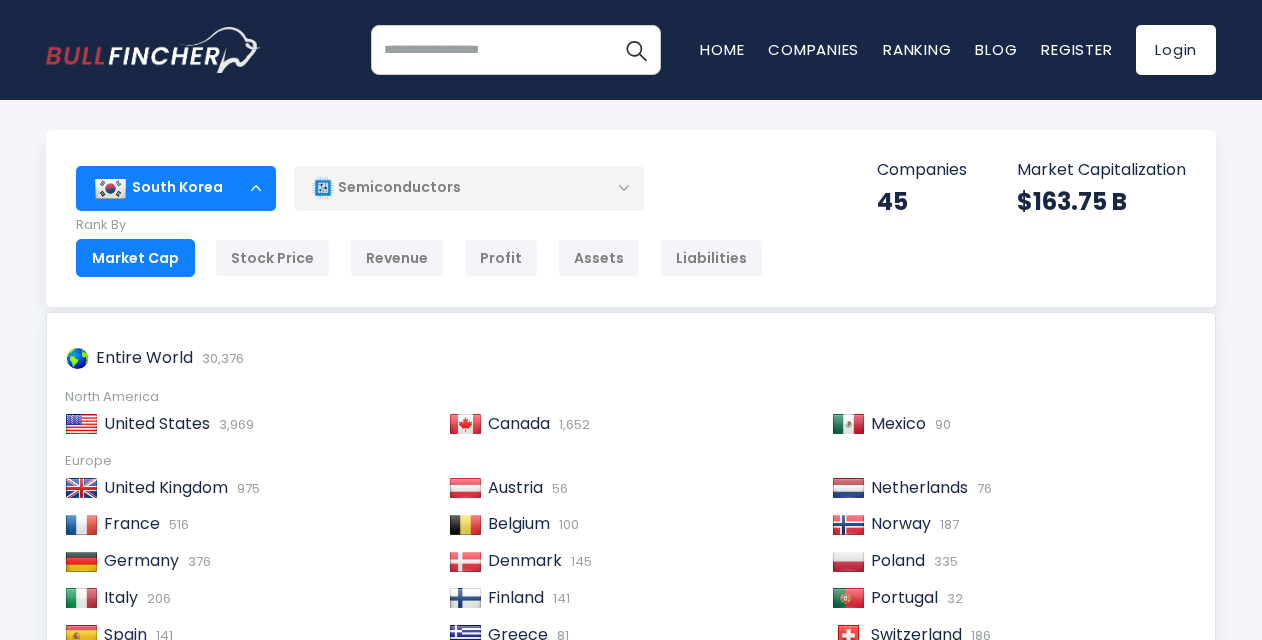 click on "United States" at bounding box center (157, 423) 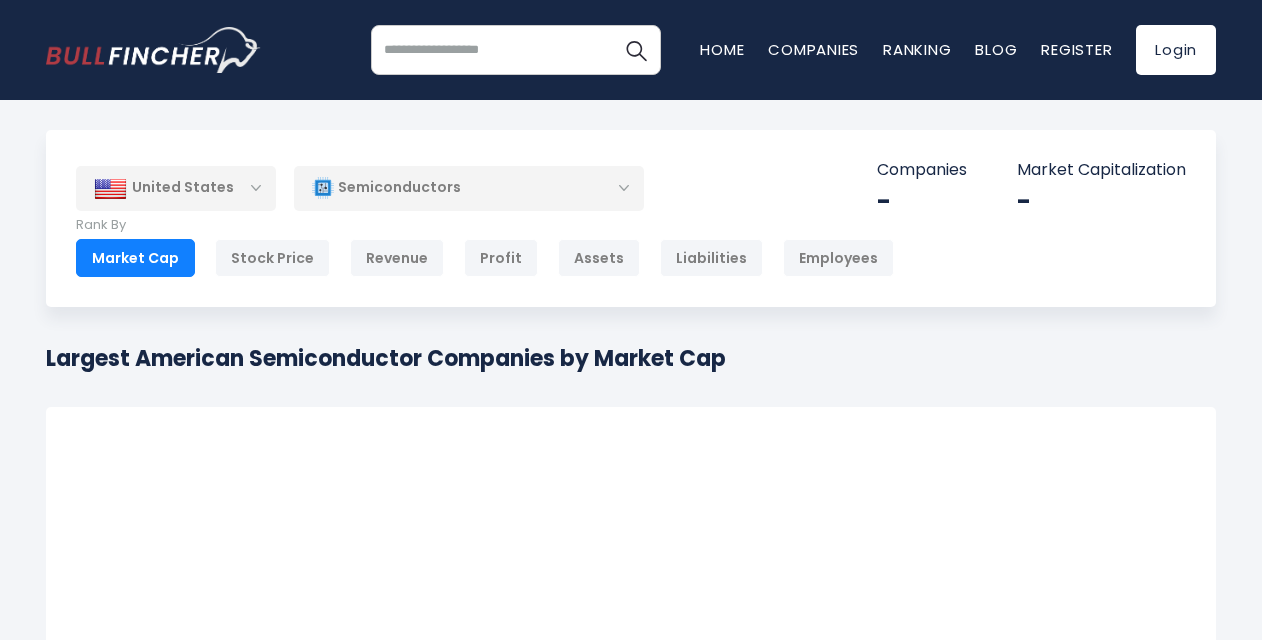 scroll, scrollTop: 0, scrollLeft: 0, axis: both 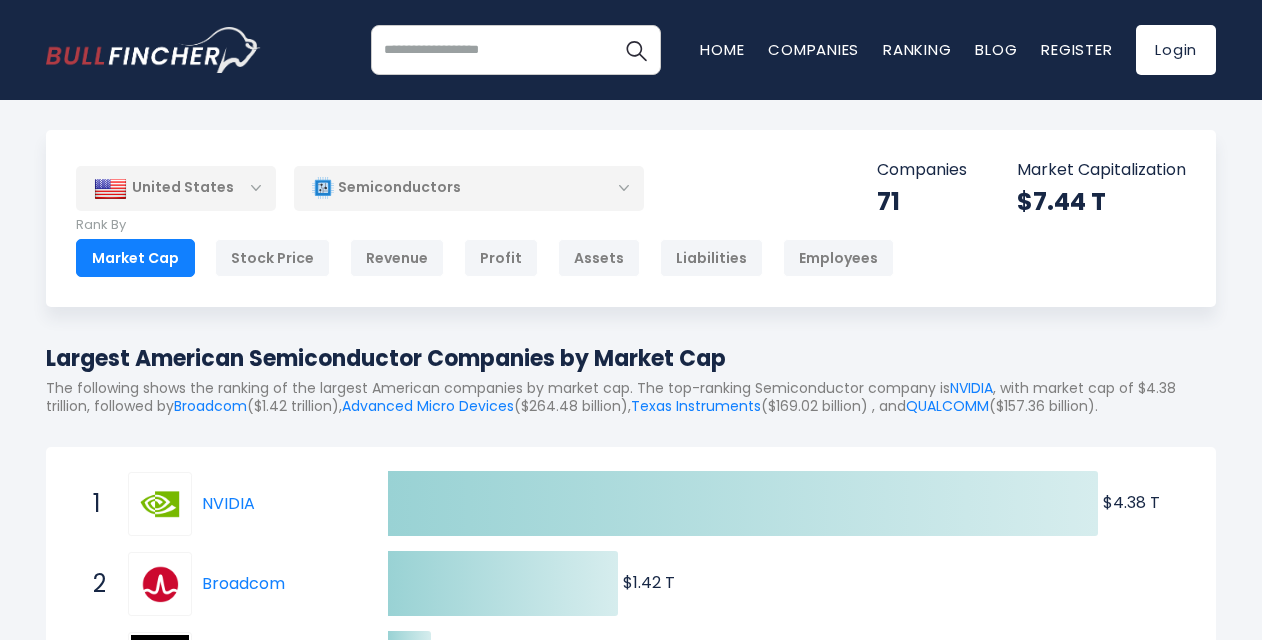 click on "United States" at bounding box center (176, 188) 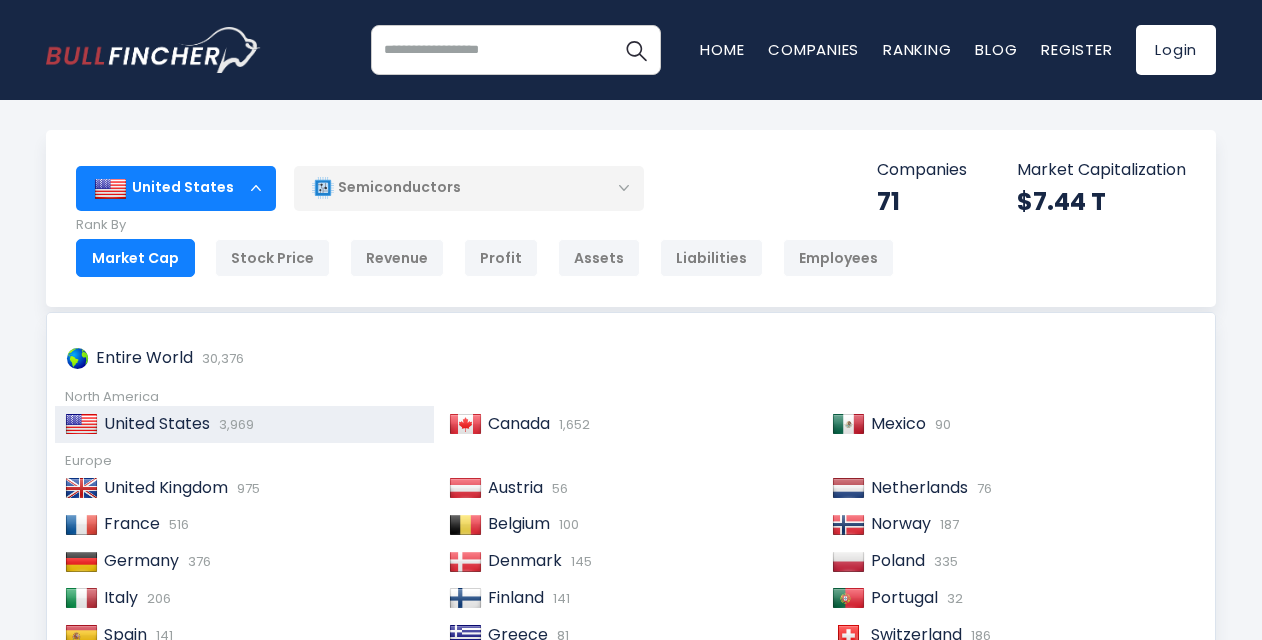 click on "France" at bounding box center [132, 523] 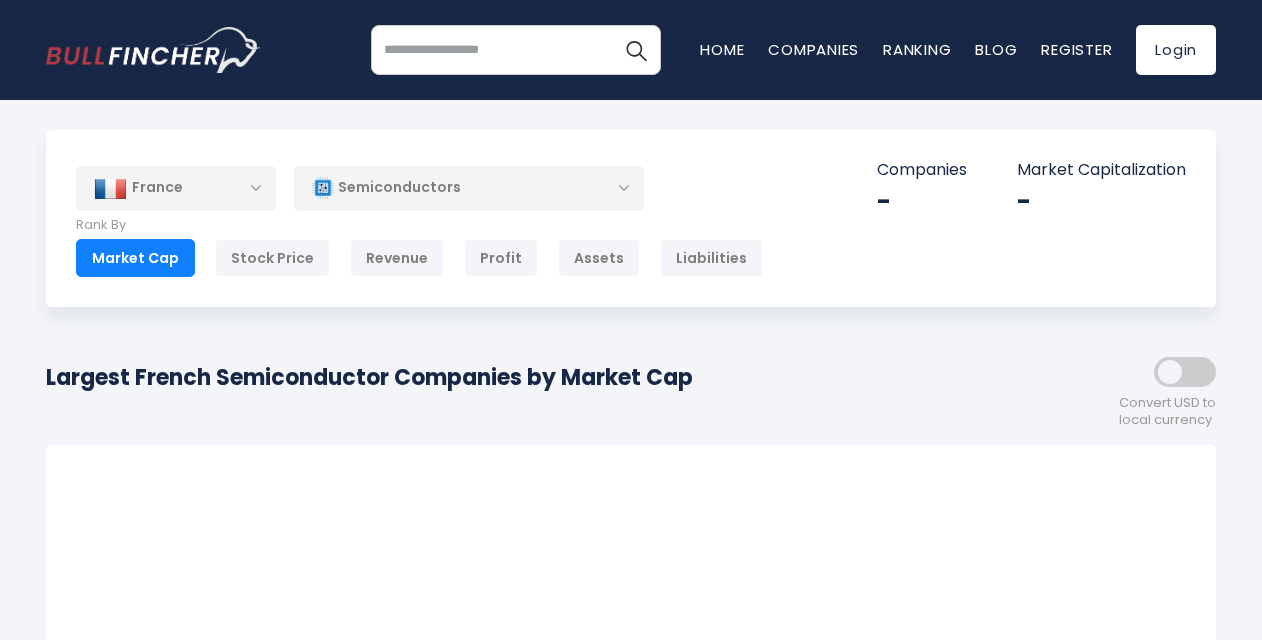 scroll, scrollTop: 0, scrollLeft: 0, axis: both 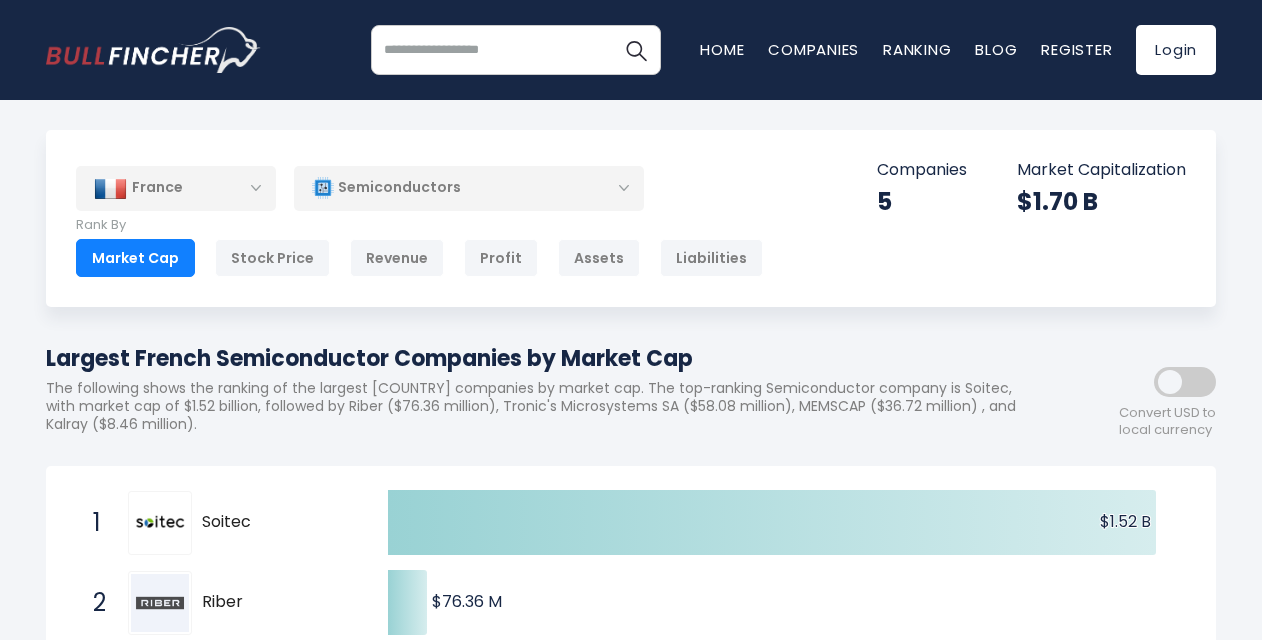 click on "France" at bounding box center [176, 188] 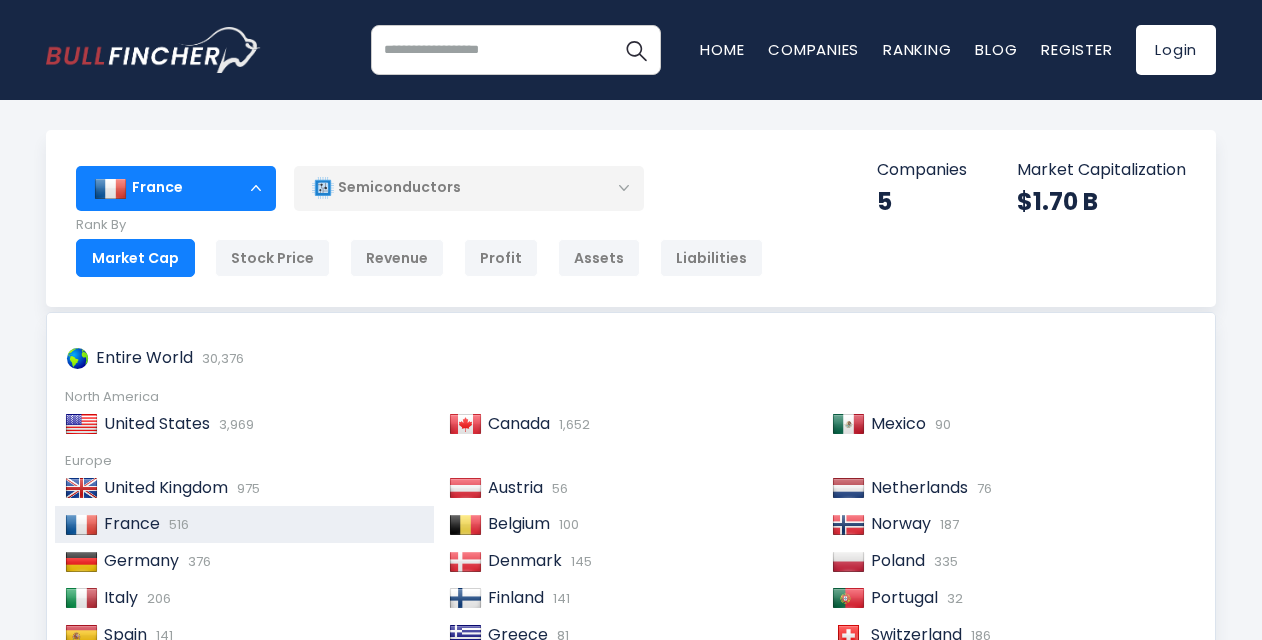 click on "Germany" at bounding box center (141, 560) 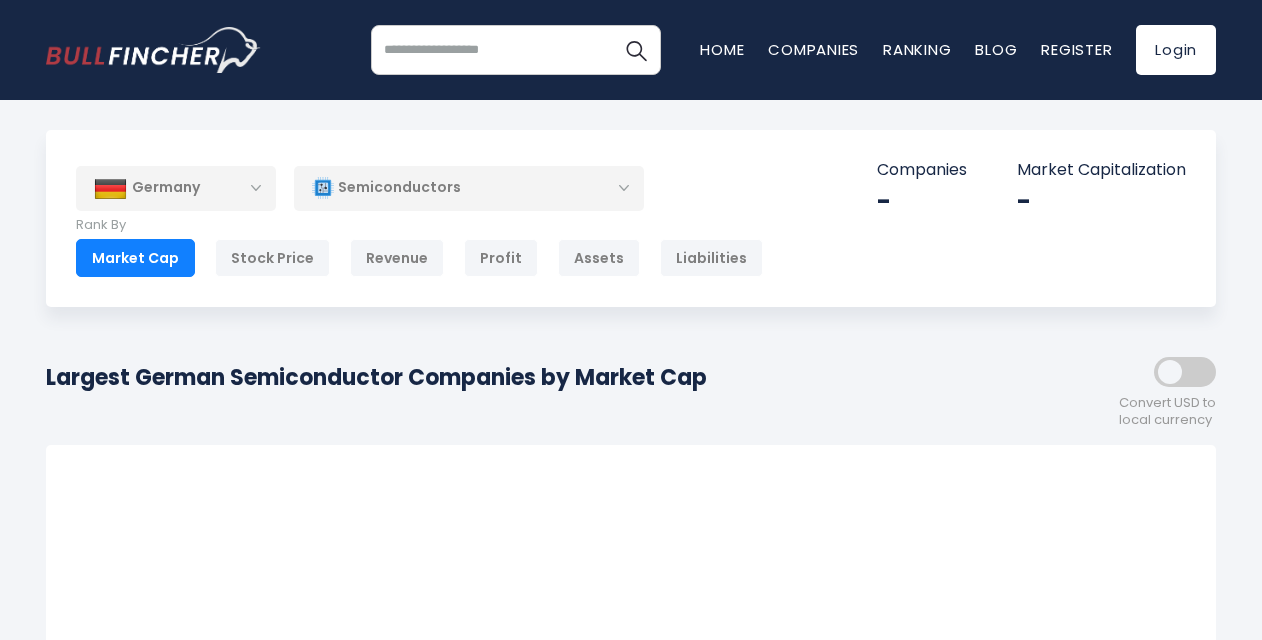 scroll, scrollTop: 0, scrollLeft: 0, axis: both 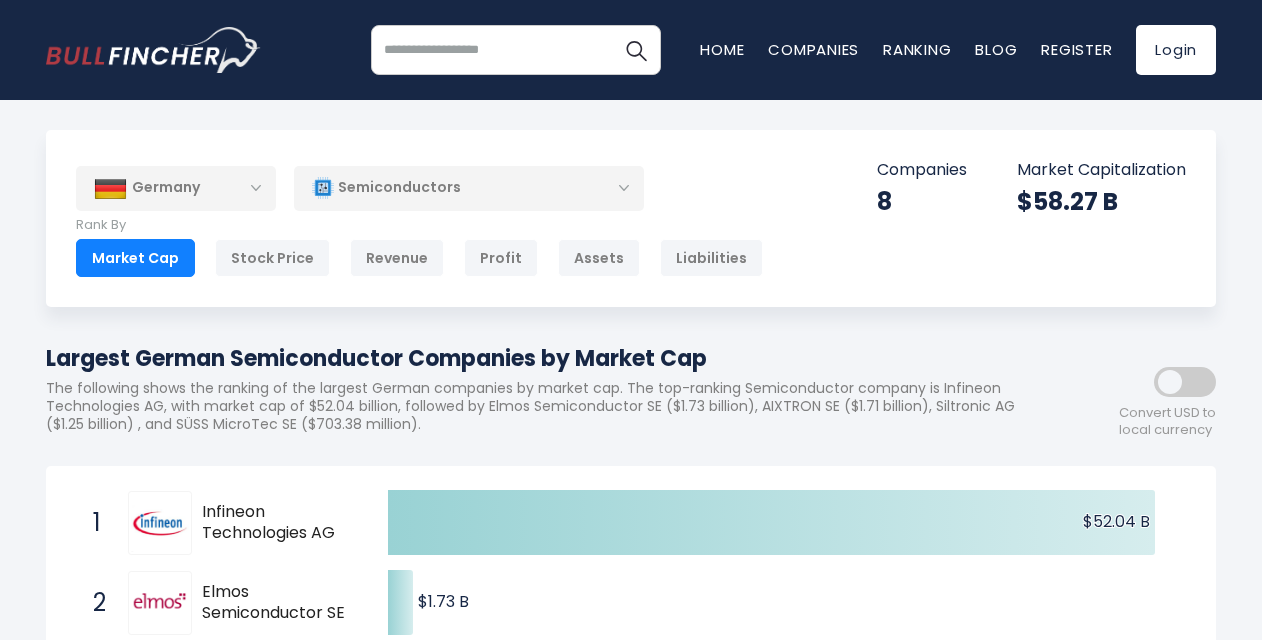 click on "Germany" at bounding box center [176, 188] 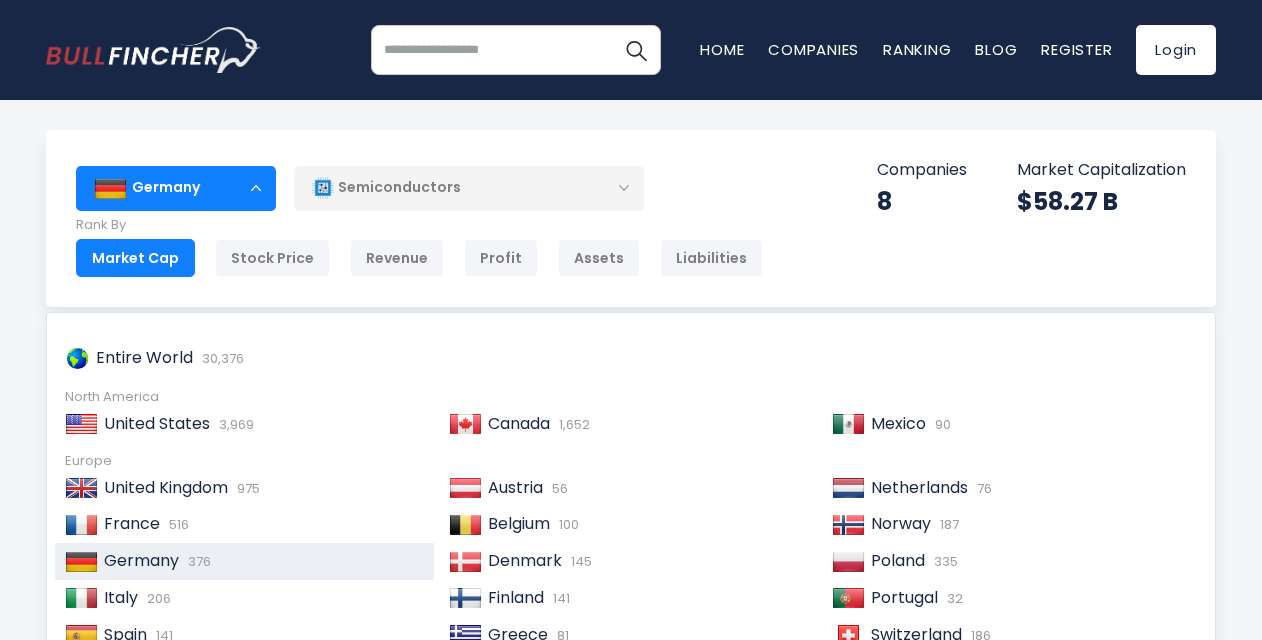 click on "Italy" at bounding box center [121, 597] 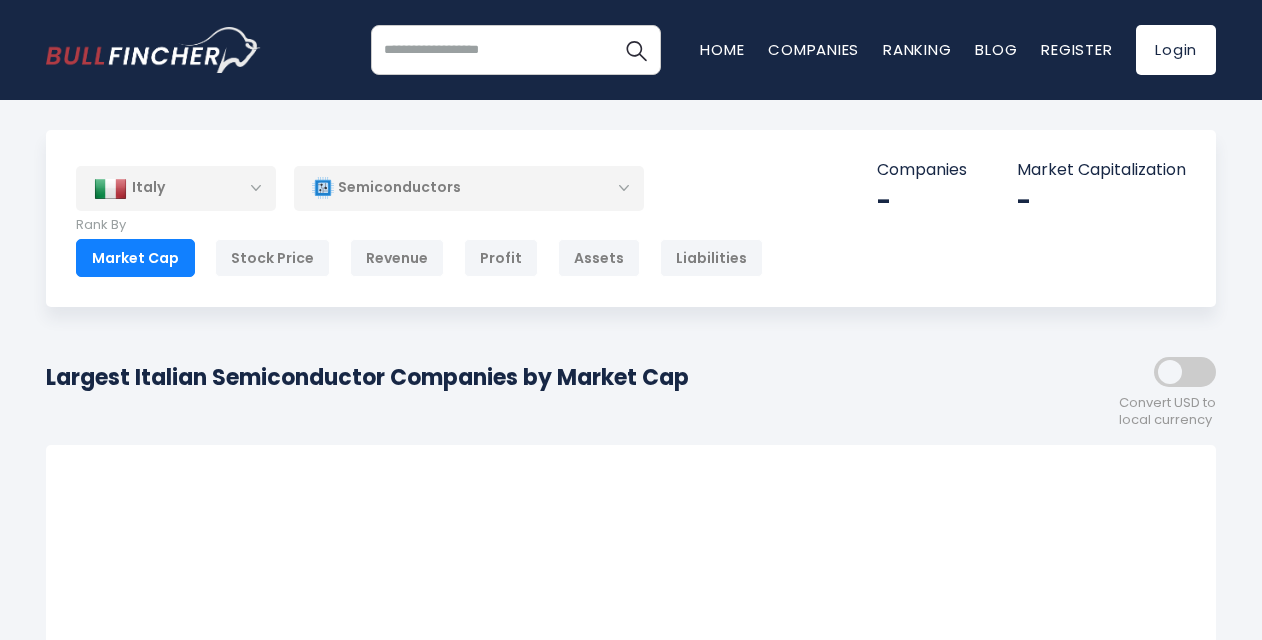 scroll, scrollTop: 0, scrollLeft: 0, axis: both 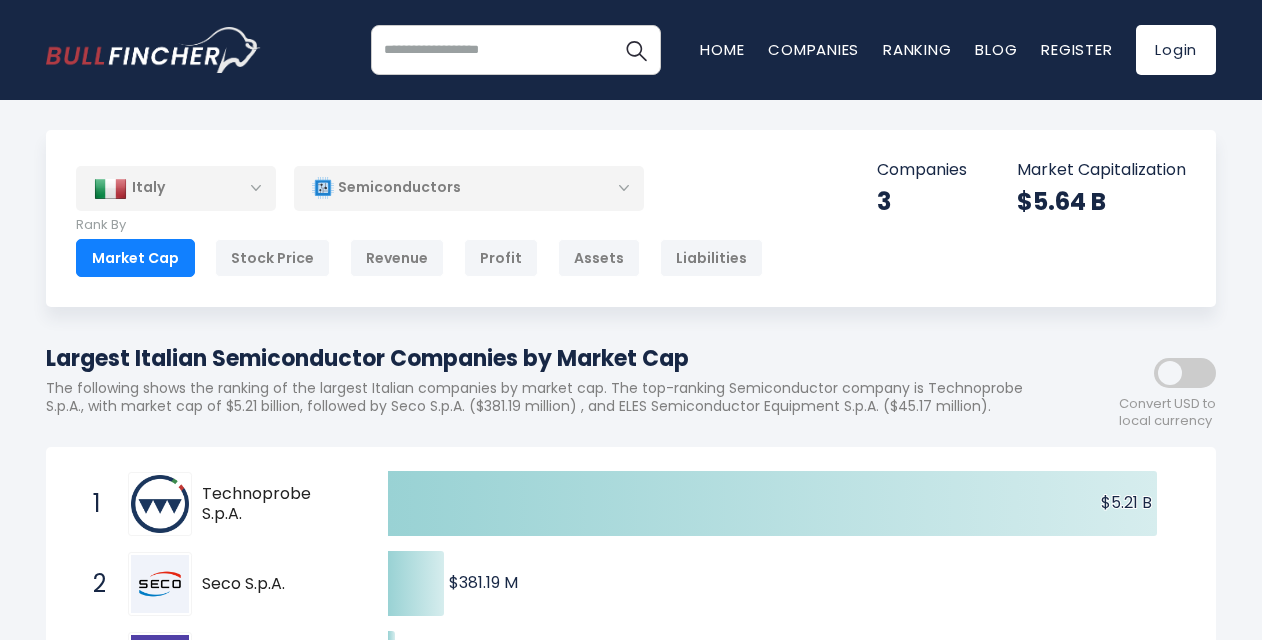 click on "Italy" at bounding box center (176, 188) 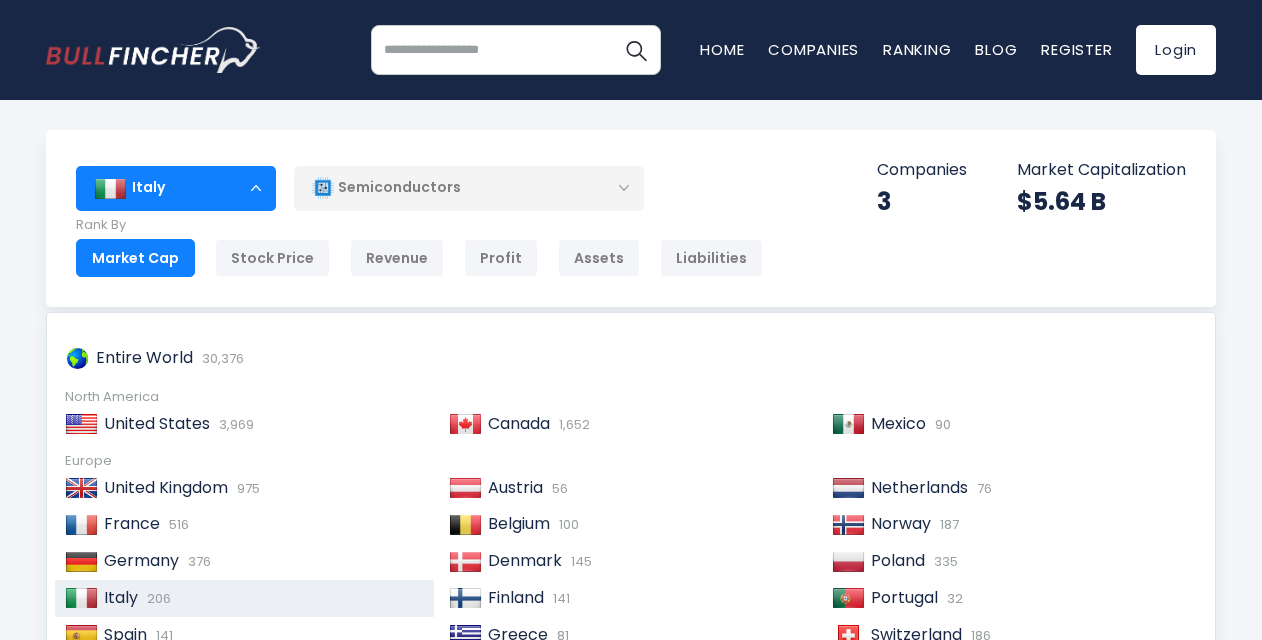 click on "Spain" at bounding box center (125, 634) 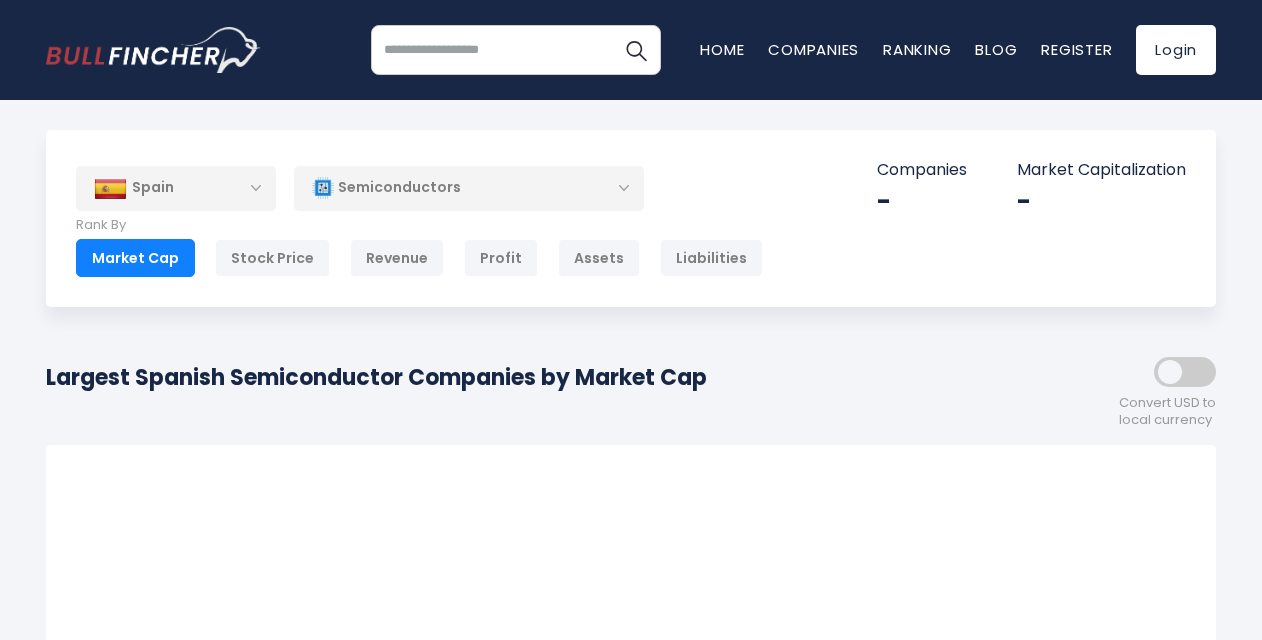 scroll, scrollTop: 0, scrollLeft: 0, axis: both 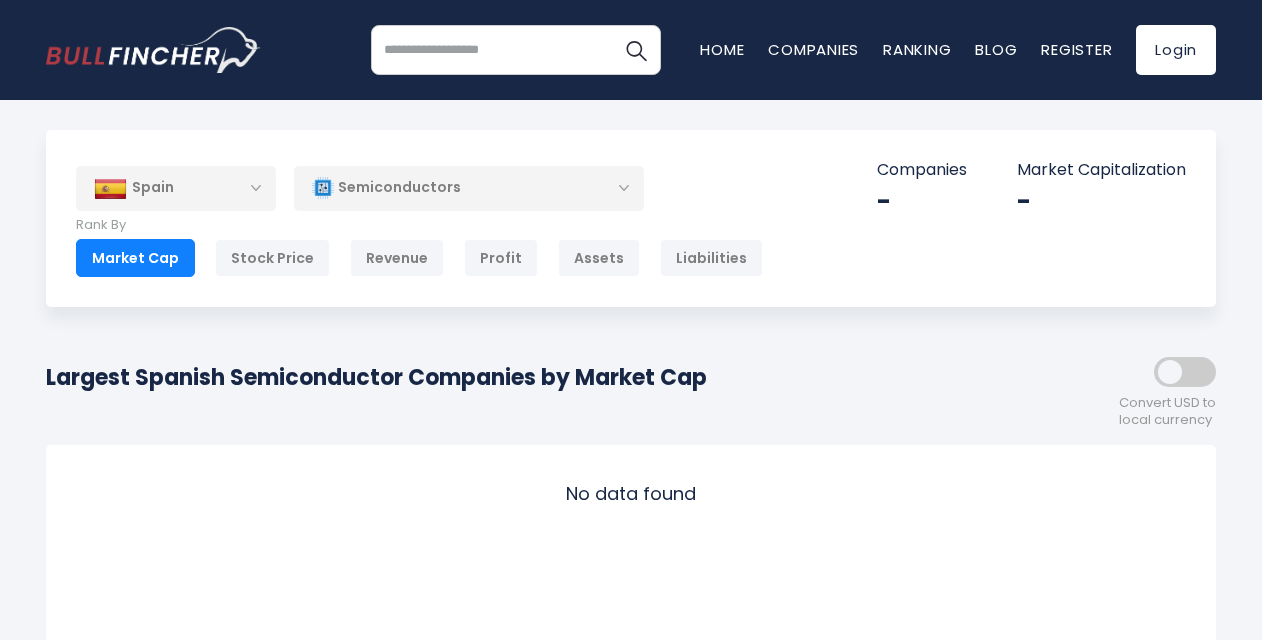 click on "Spain" at bounding box center [176, 188] 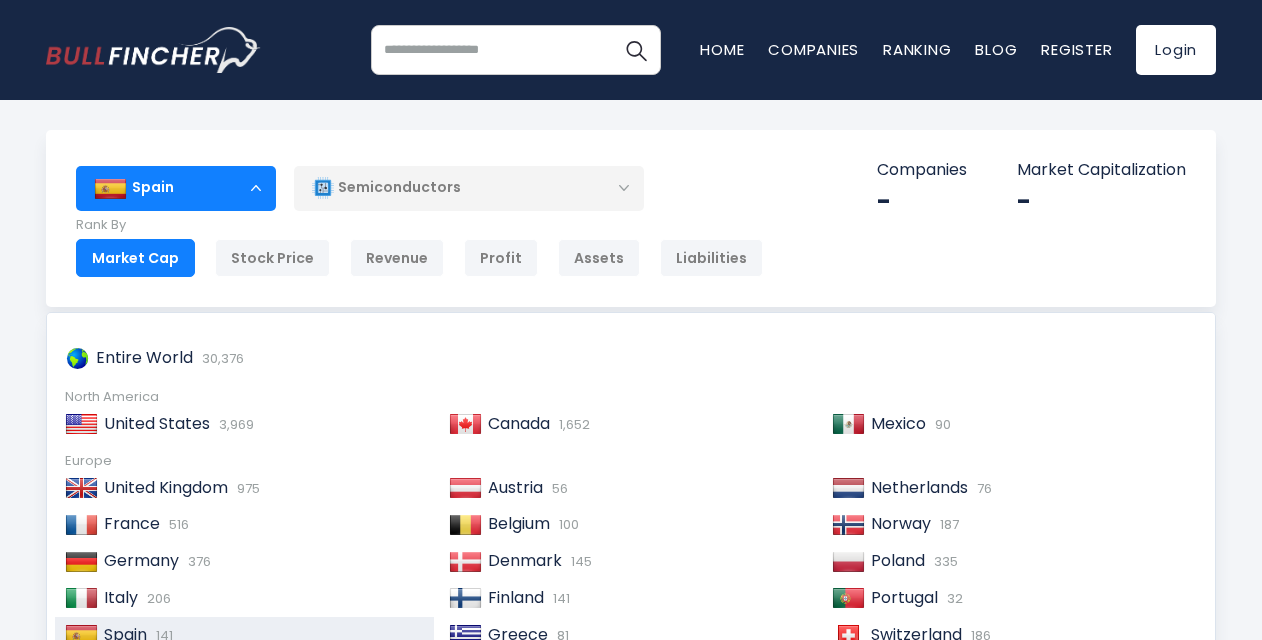 scroll, scrollTop: 560, scrollLeft: 0, axis: vertical 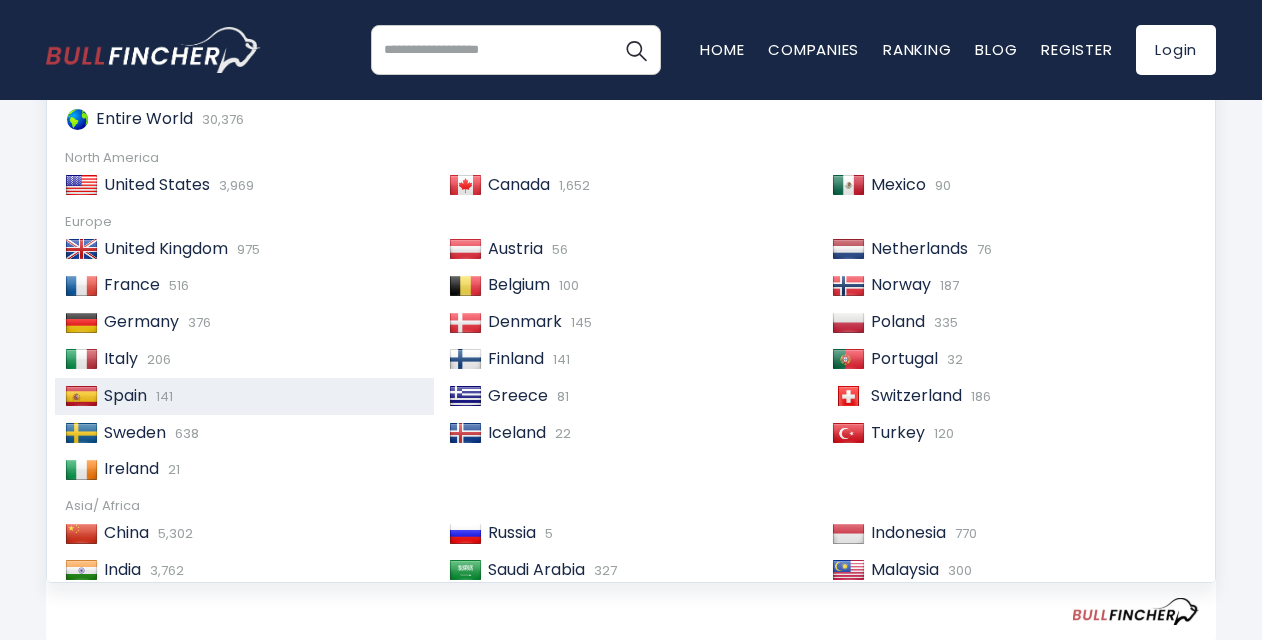 click on "Turkey   120" at bounding box center (1028, 433) 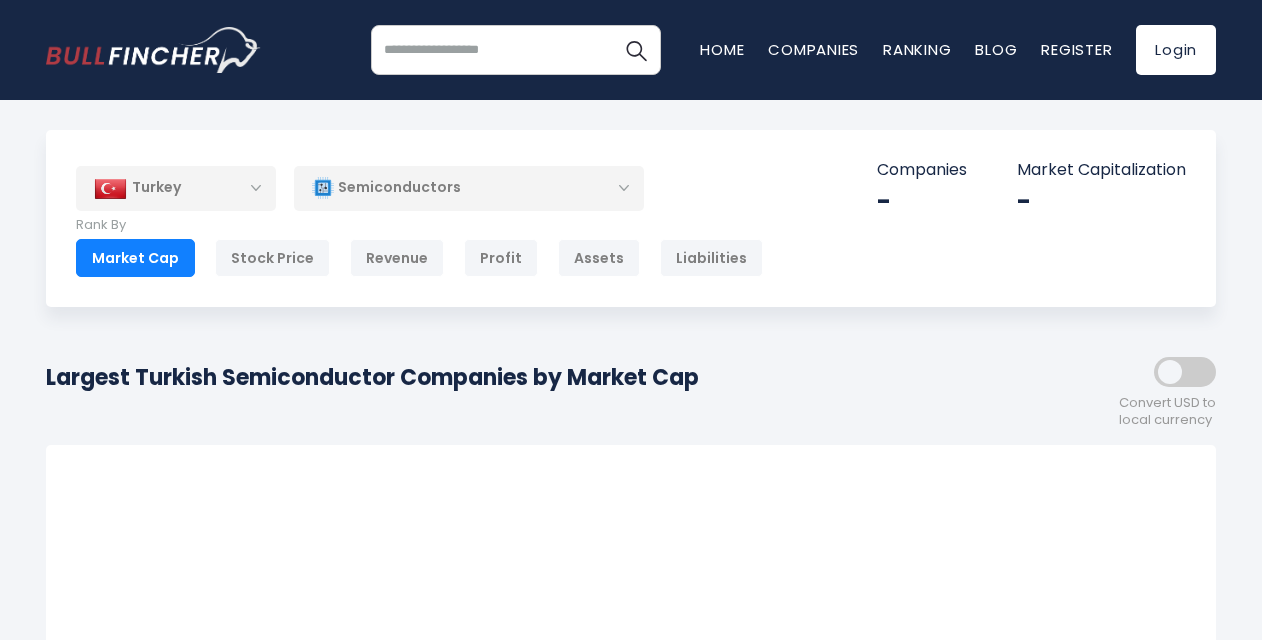 scroll, scrollTop: 0, scrollLeft: 0, axis: both 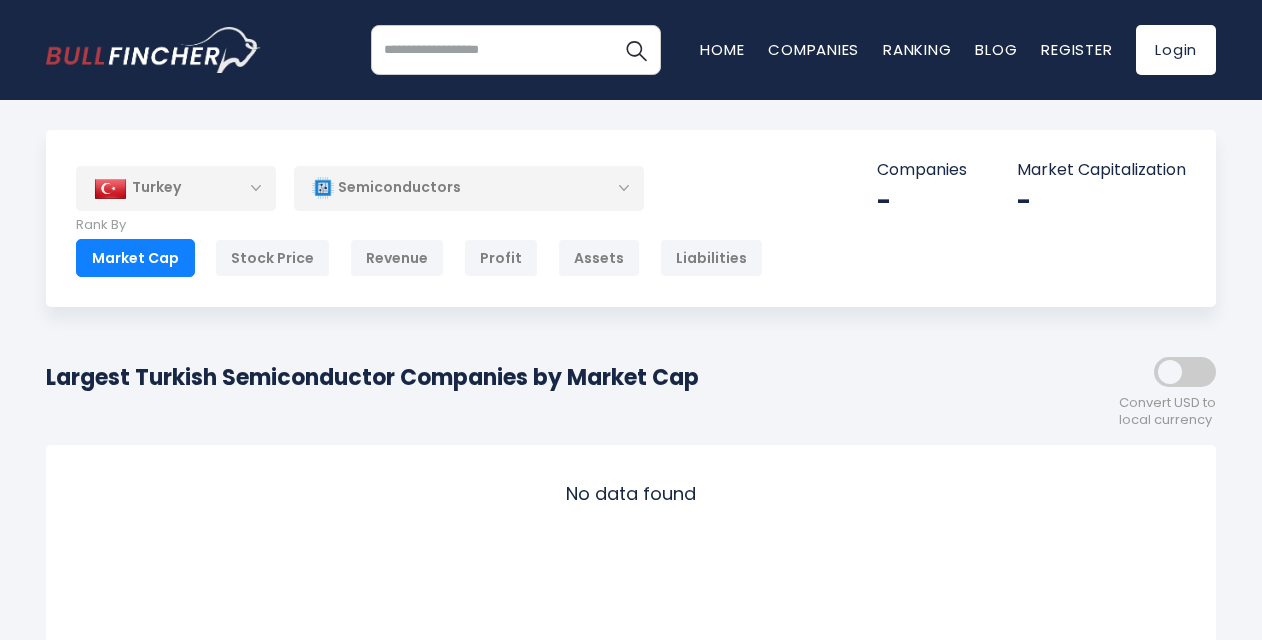 click on "Turkey" at bounding box center [176, 188] 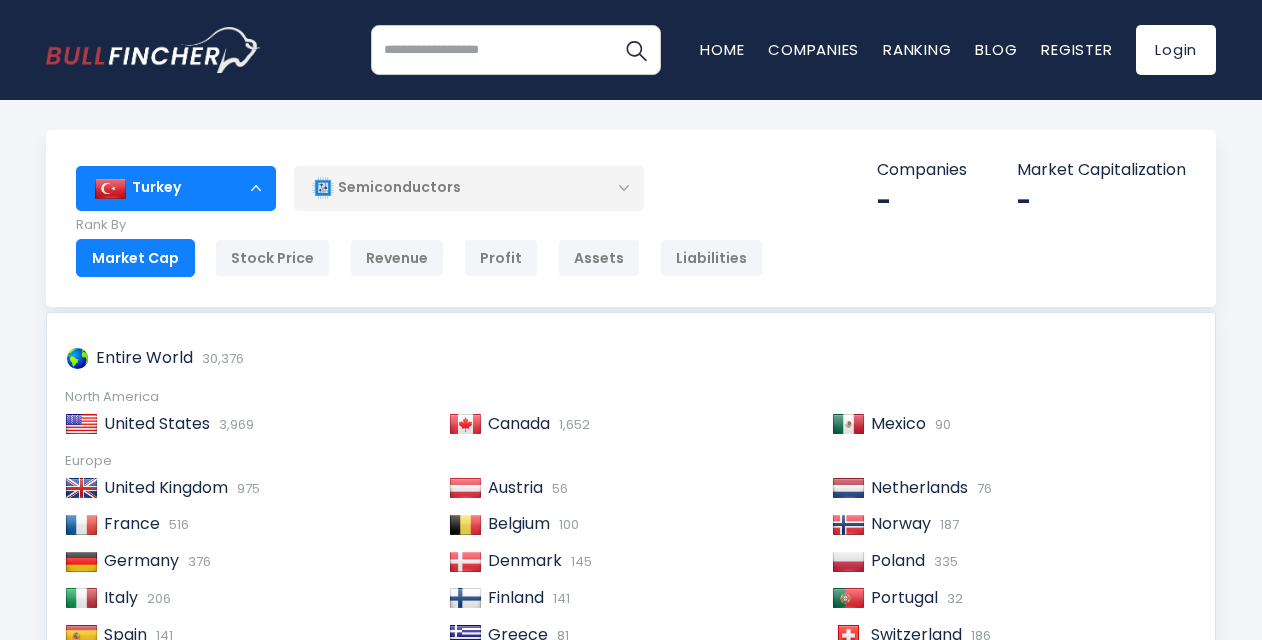 click on "Belgium" at bounding box center [519, 523] 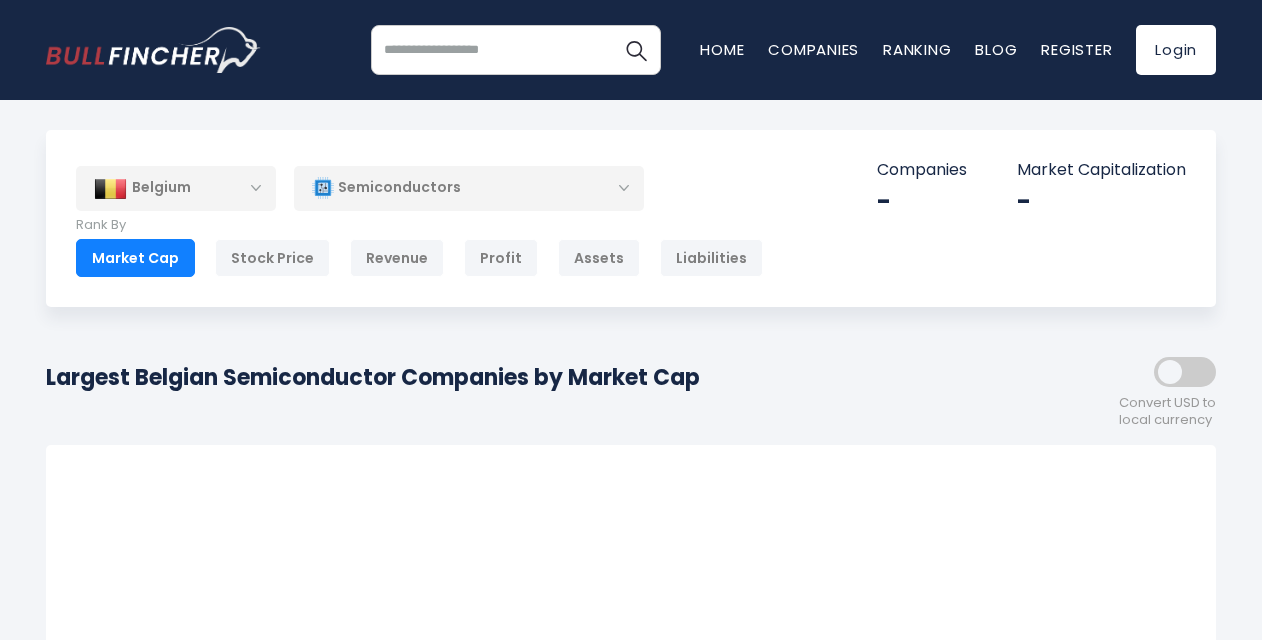 scroll, scrollTop: 0, scrollLeft: 0, axis: both 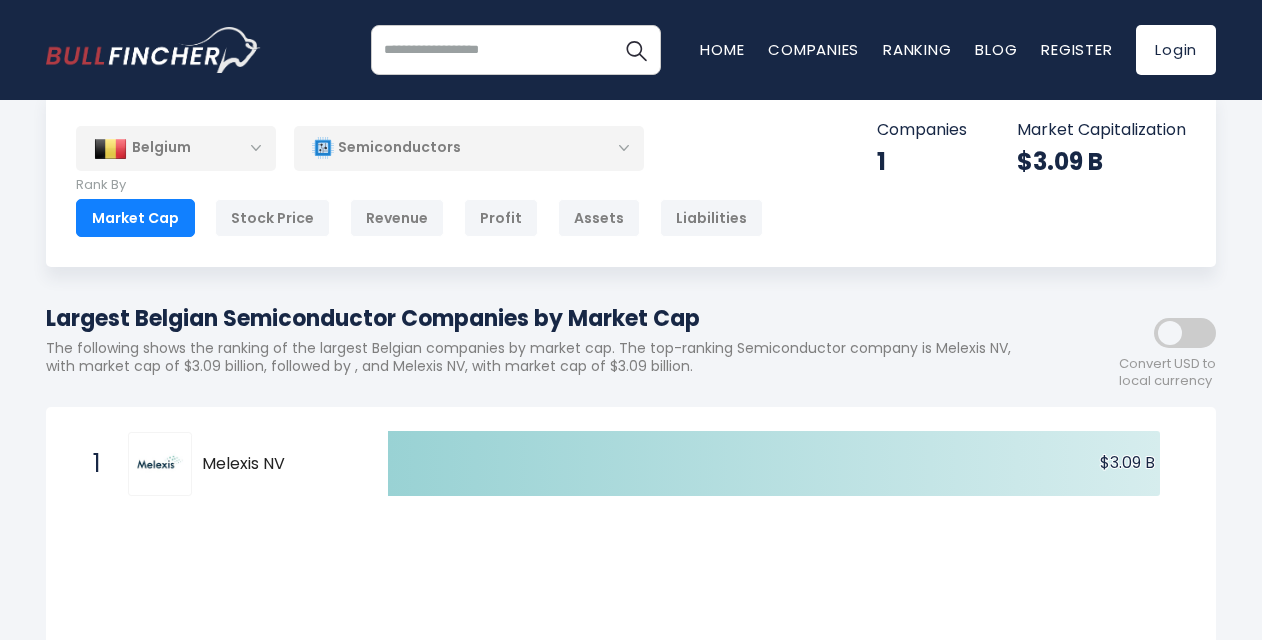 click on "Belgium" at bounding box center [176, 148] 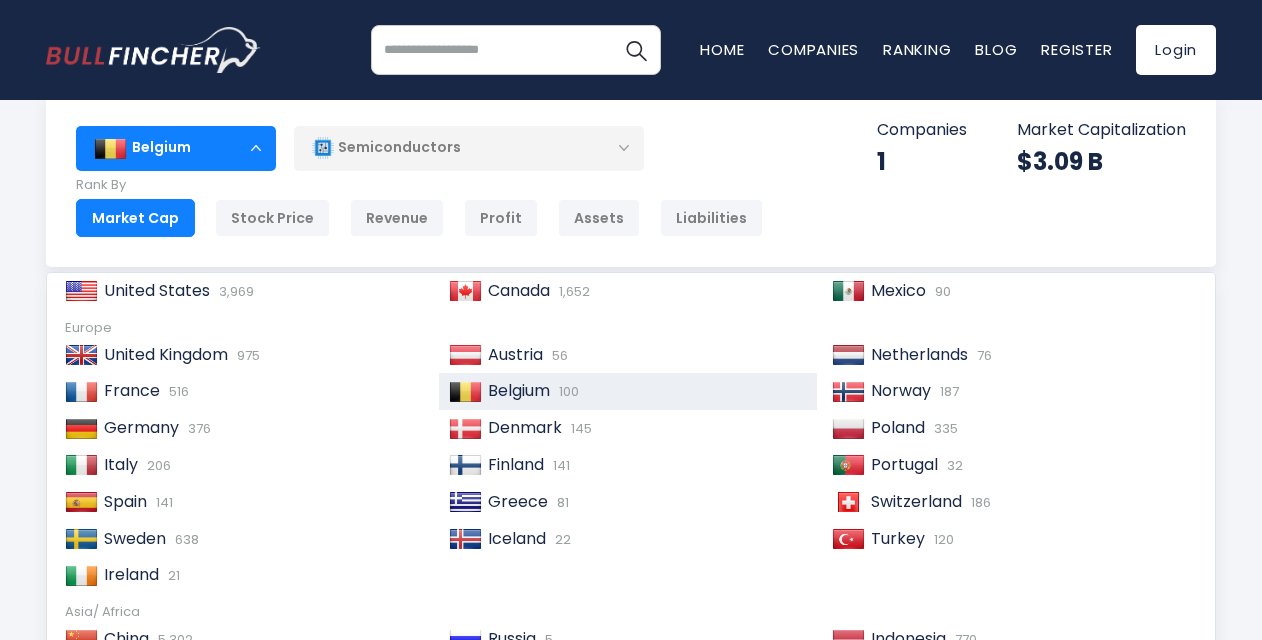scroll, scrollTop: 101, scrollLeft: 0, axis: vertical 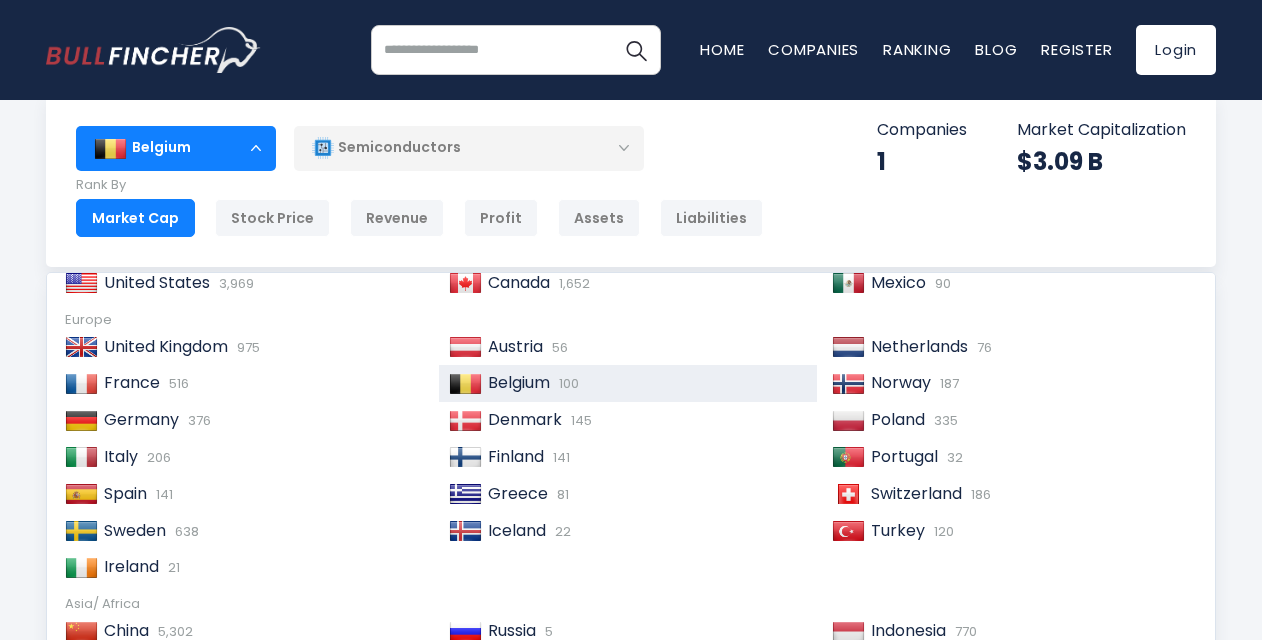 click on "Denmark" at bounding box center [525, 419] 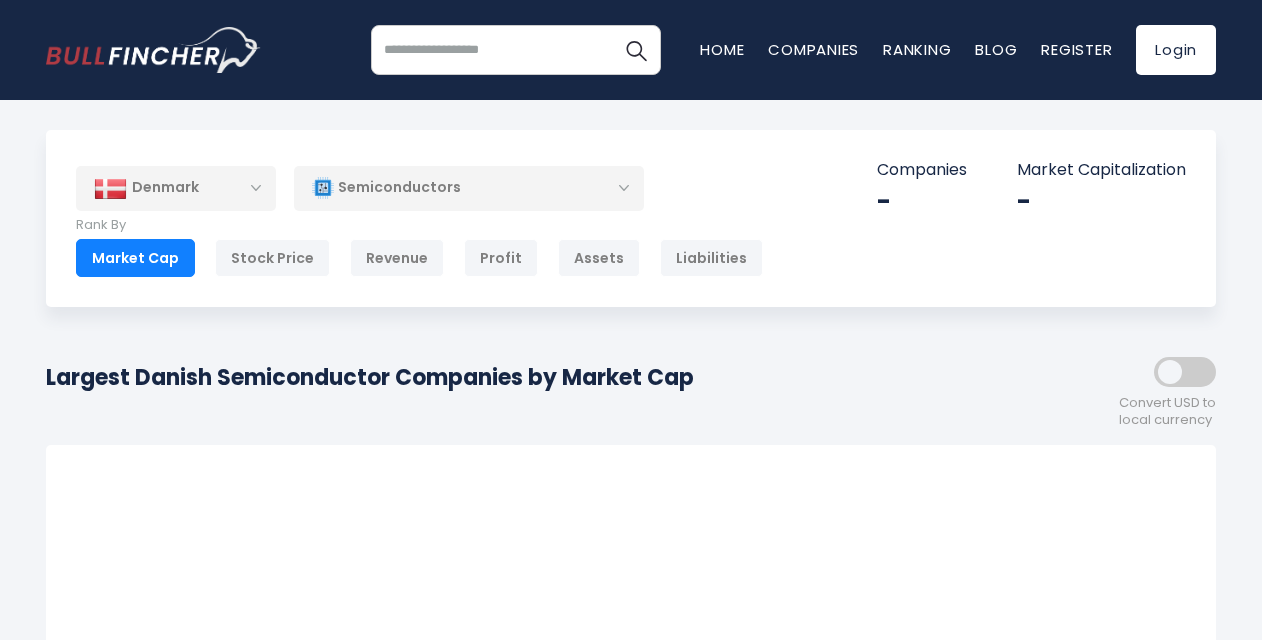 scroll, scrollTop: 0, scrollLeft: 0, axis: both 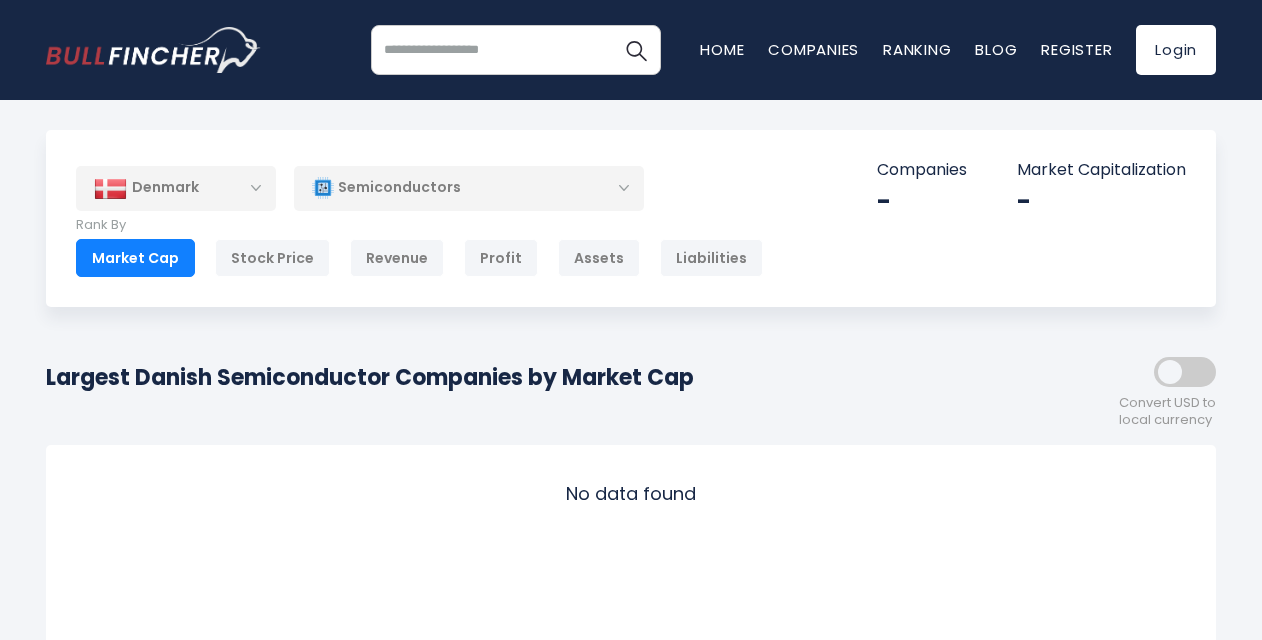 click on "Denmark" at bounding box center (176, 188) 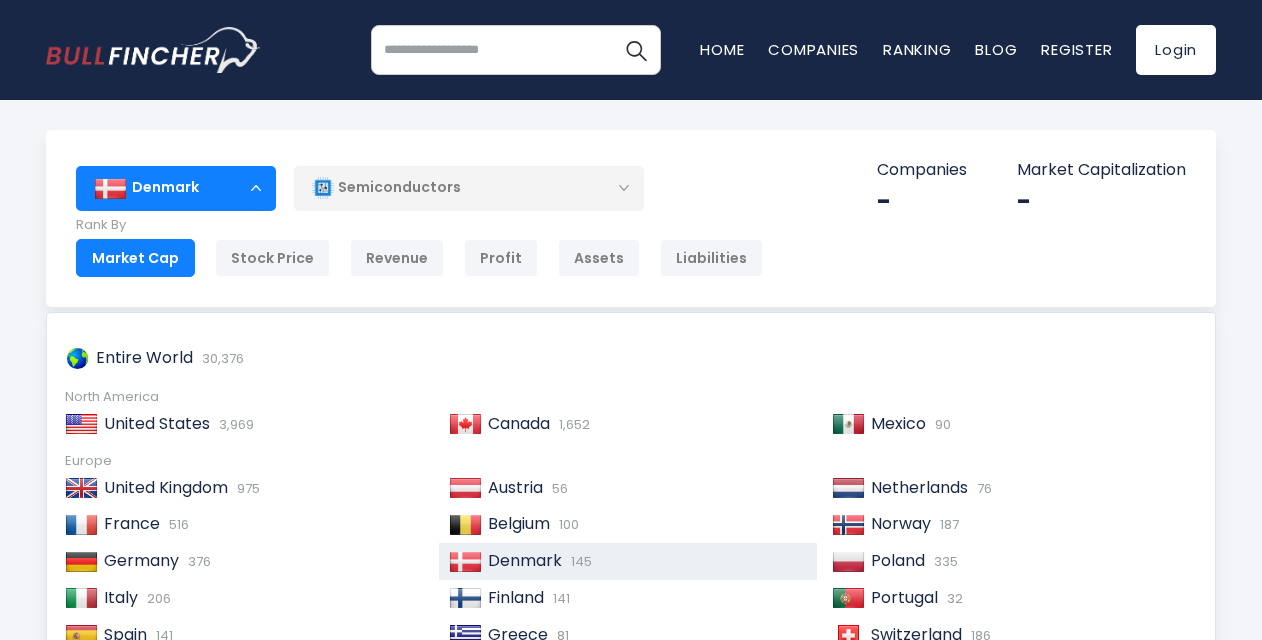 click on "United Kingdom" at bounding box center [166, 487] 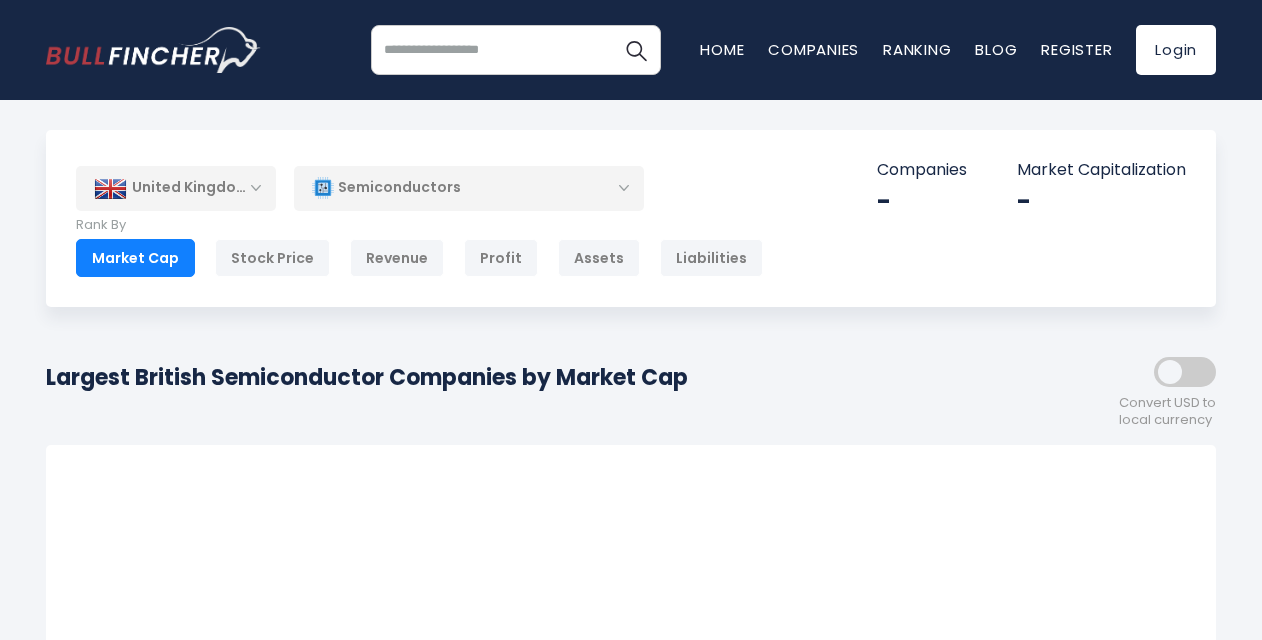 scroll, scrollTop: 0, scrollLeft: 0, axis: both 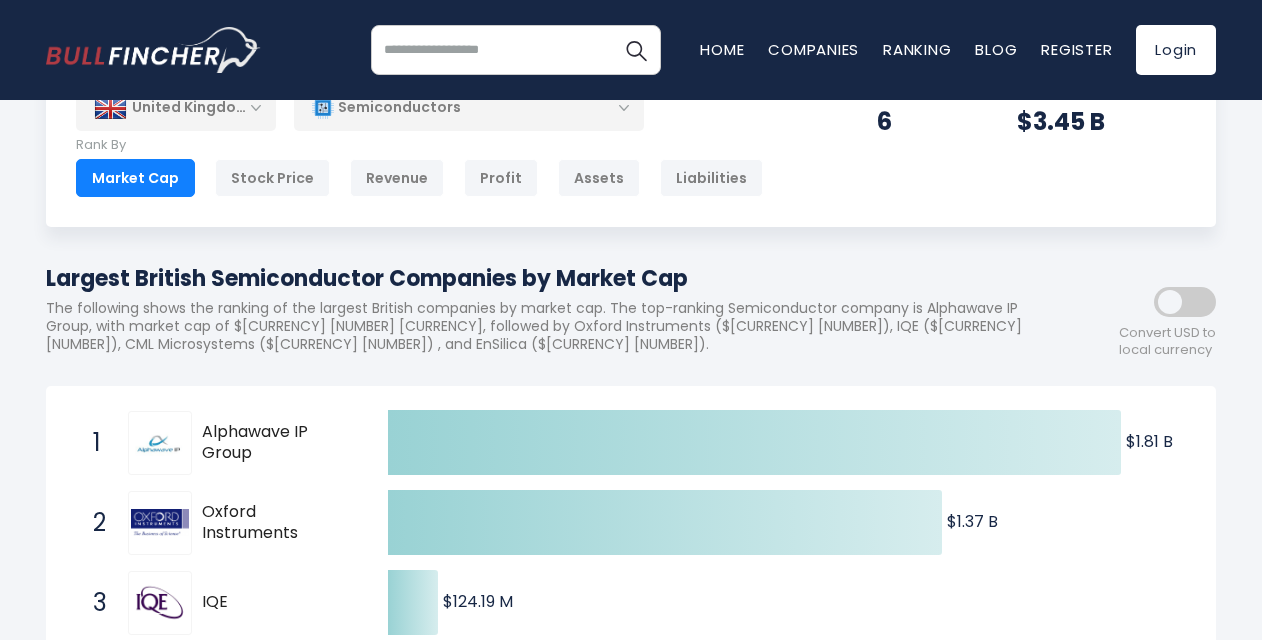 click on "Revenue" at bounding box center [397, 178] 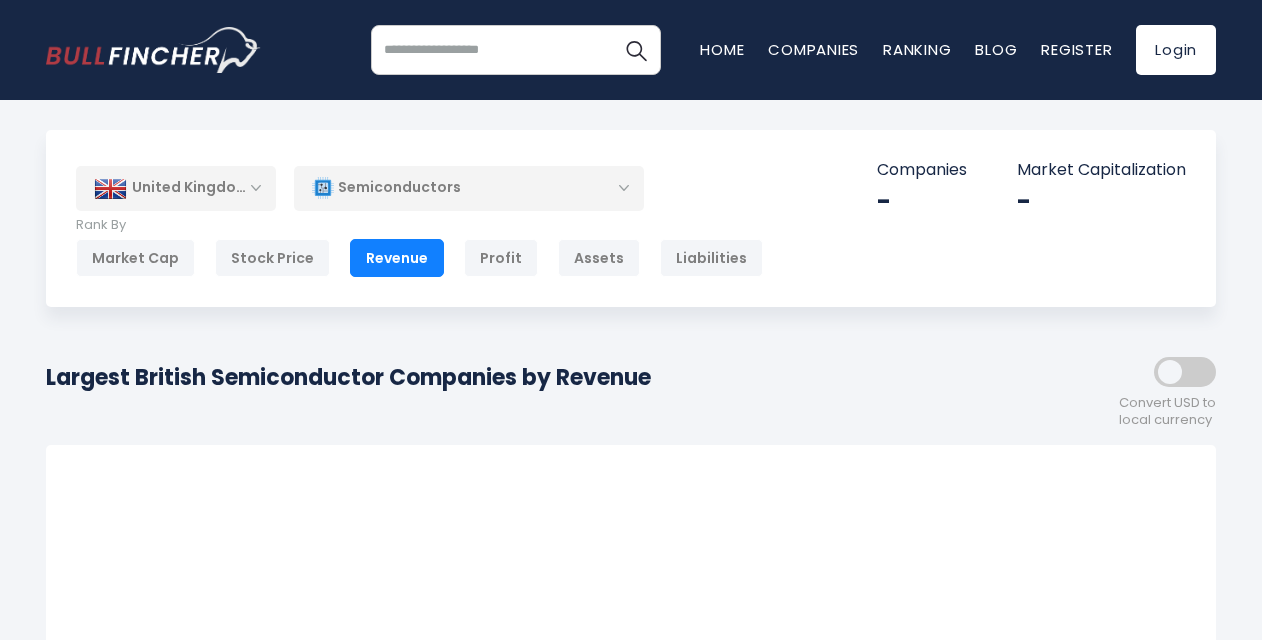 scroll, scrollTop: 0, scrollLeft: 0, axis: both 